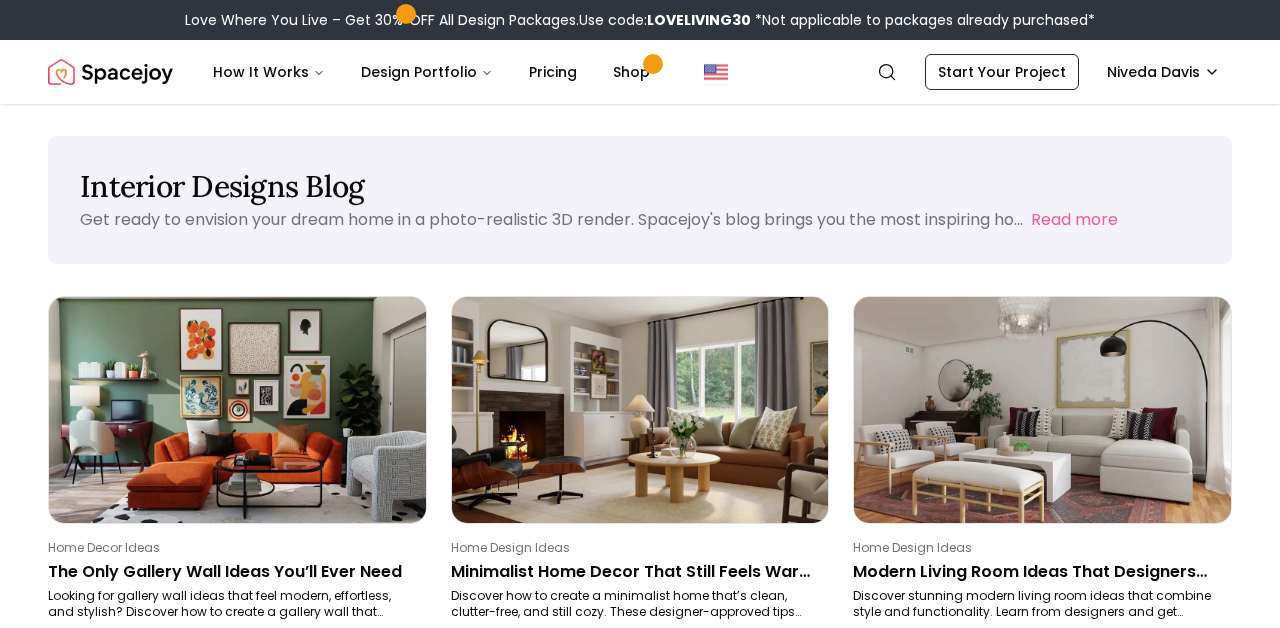 scroll, scrollTop: 99, scrollLeft: 0, axis: vertical 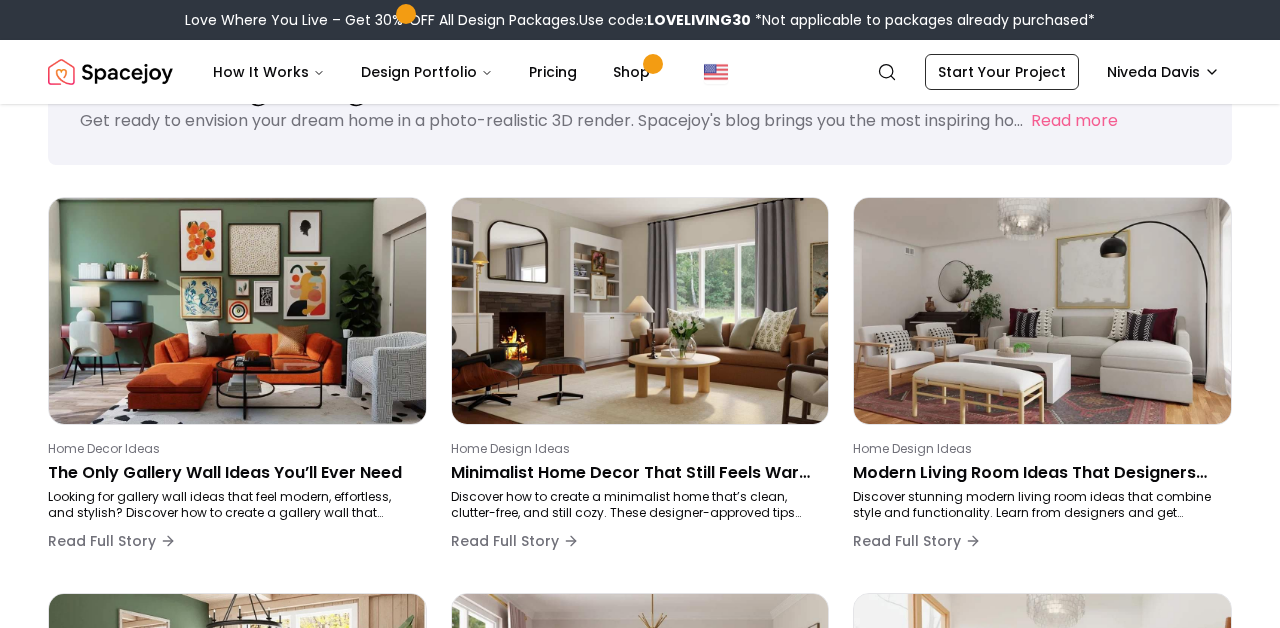 click at bounding box center (110, 72) 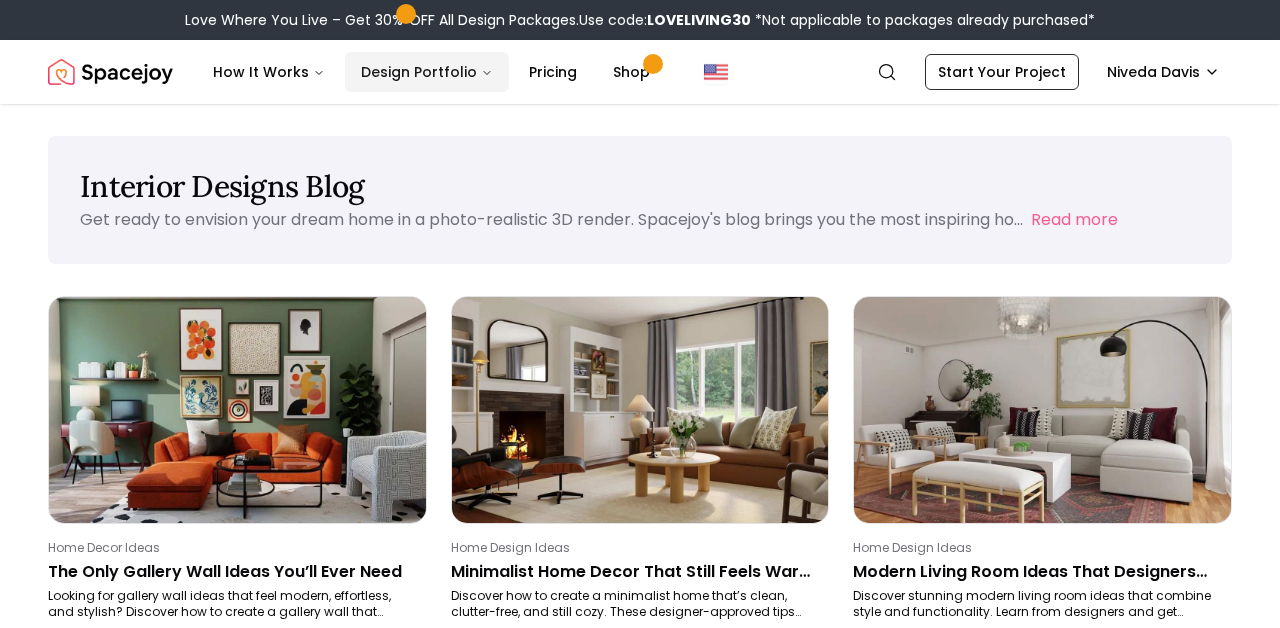 scroll, scrollTop: 0, scrollLeft: 0, axis: both 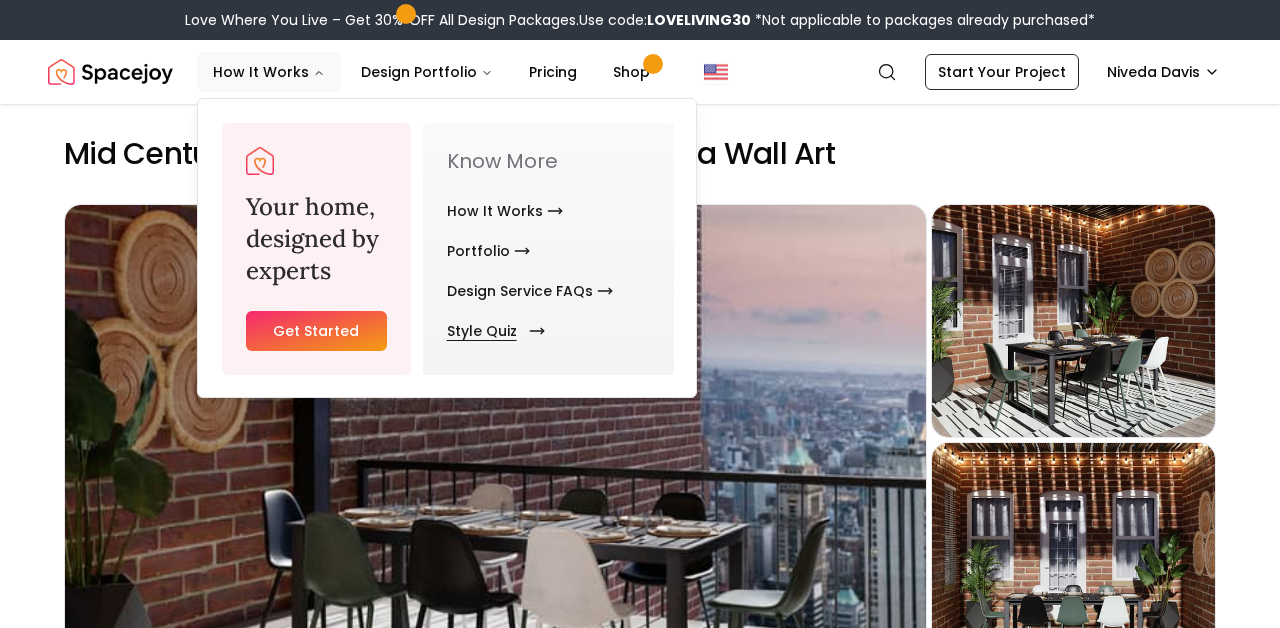 click on "Style Quiz" at bounding box center [492, 331] 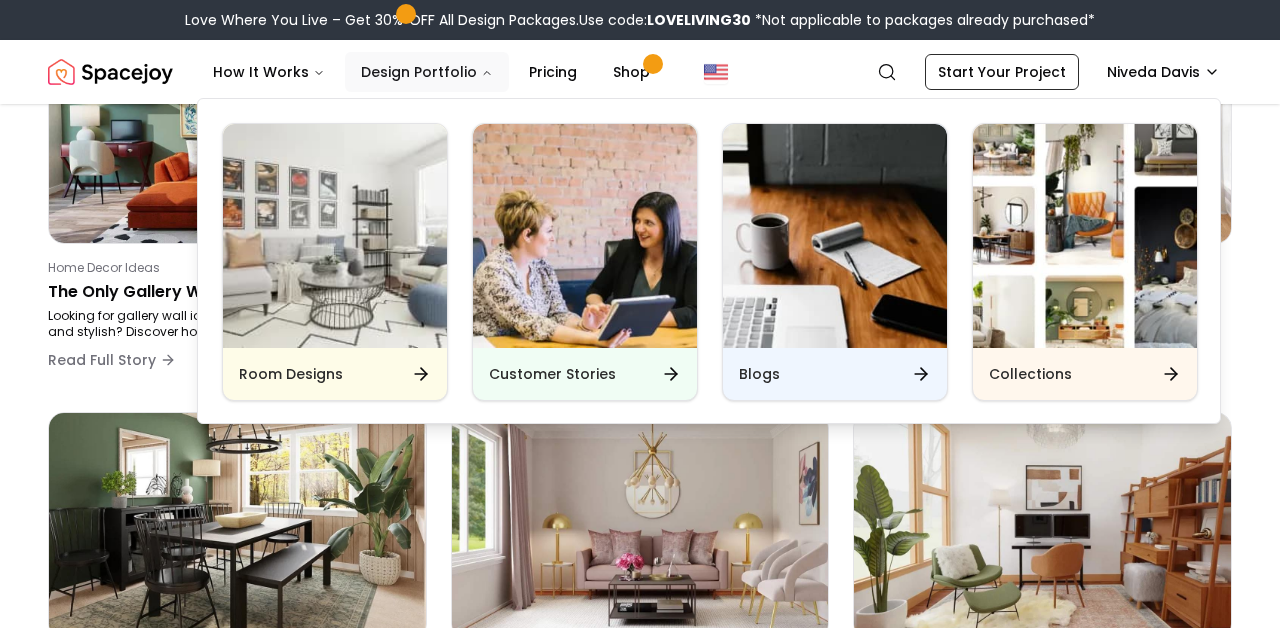 scroll, scrollTop: 280, scrollLeft: 0, axis: vertical 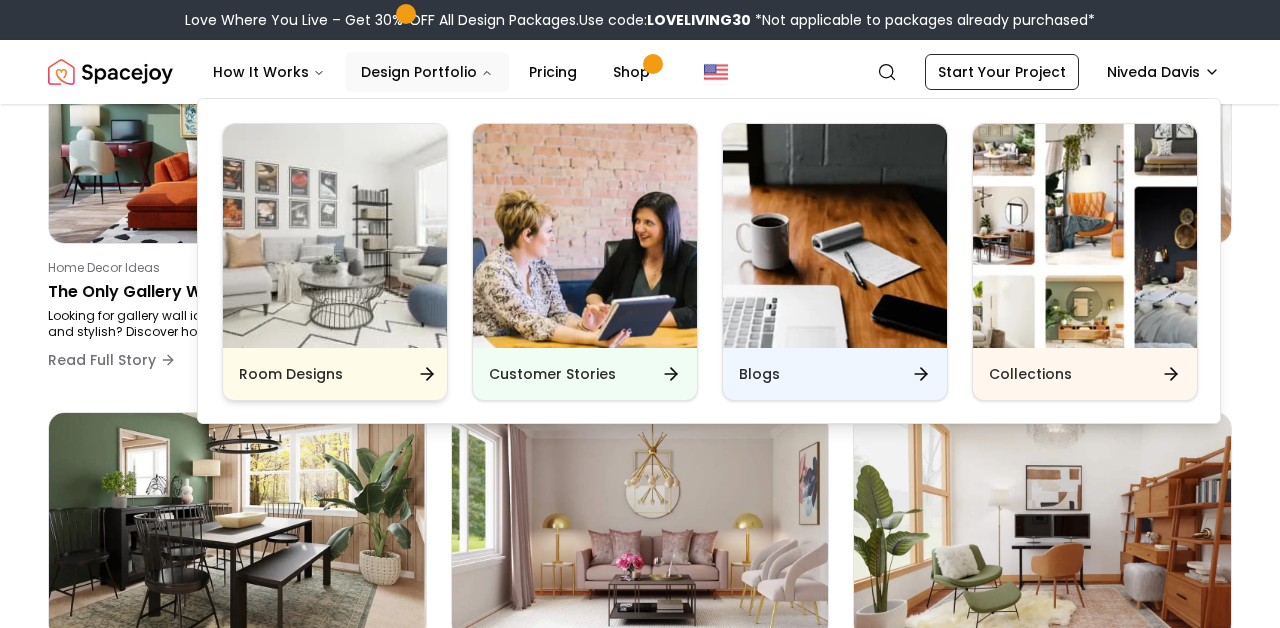 click on "Room Designs" at bounding box center [291, 374] 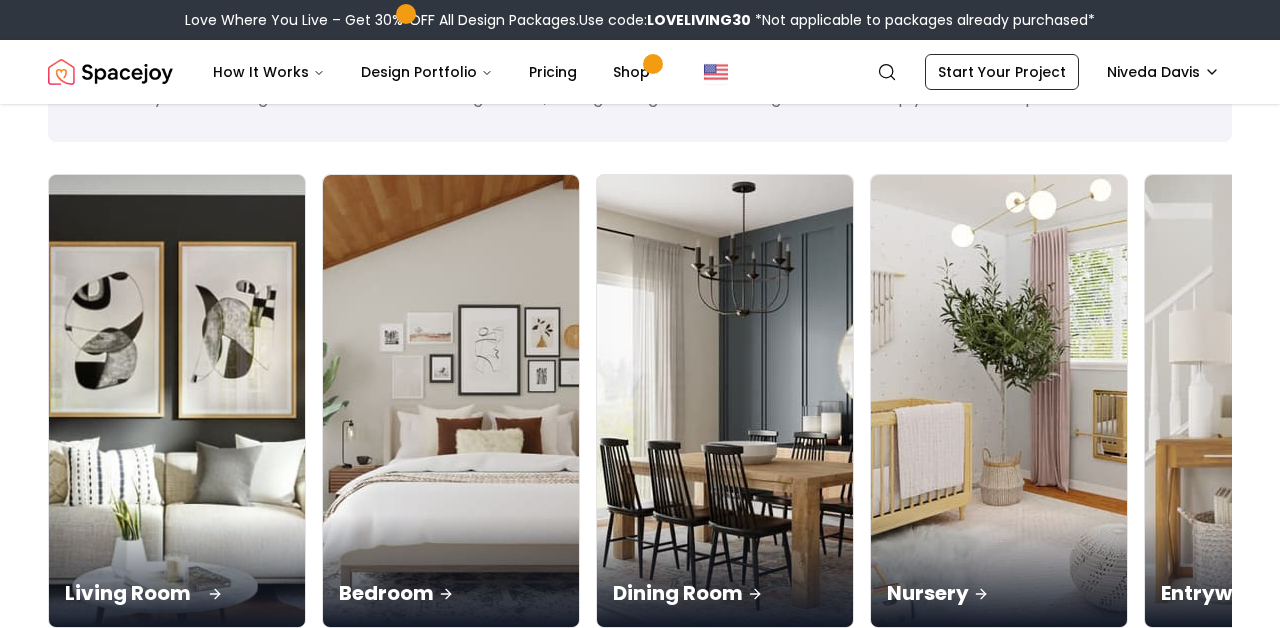 scroll, scrollTop: 186, scrollLeft: 0, axis: vertical 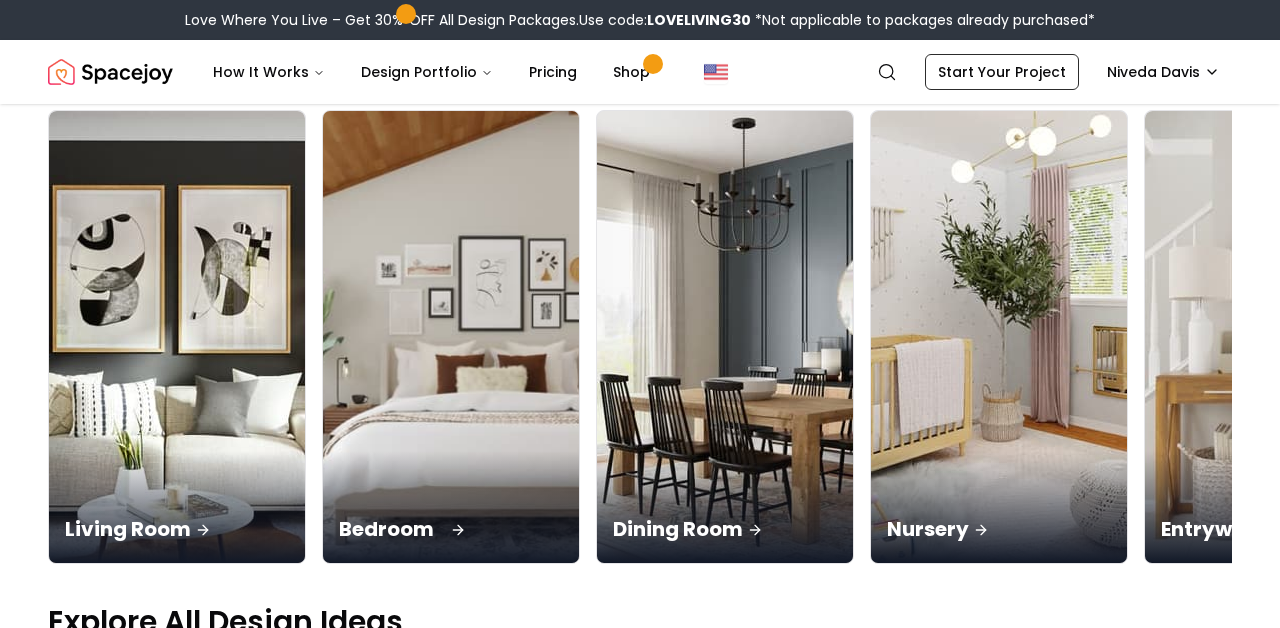 click on "Bedroom" at bounding box center [451, 507] 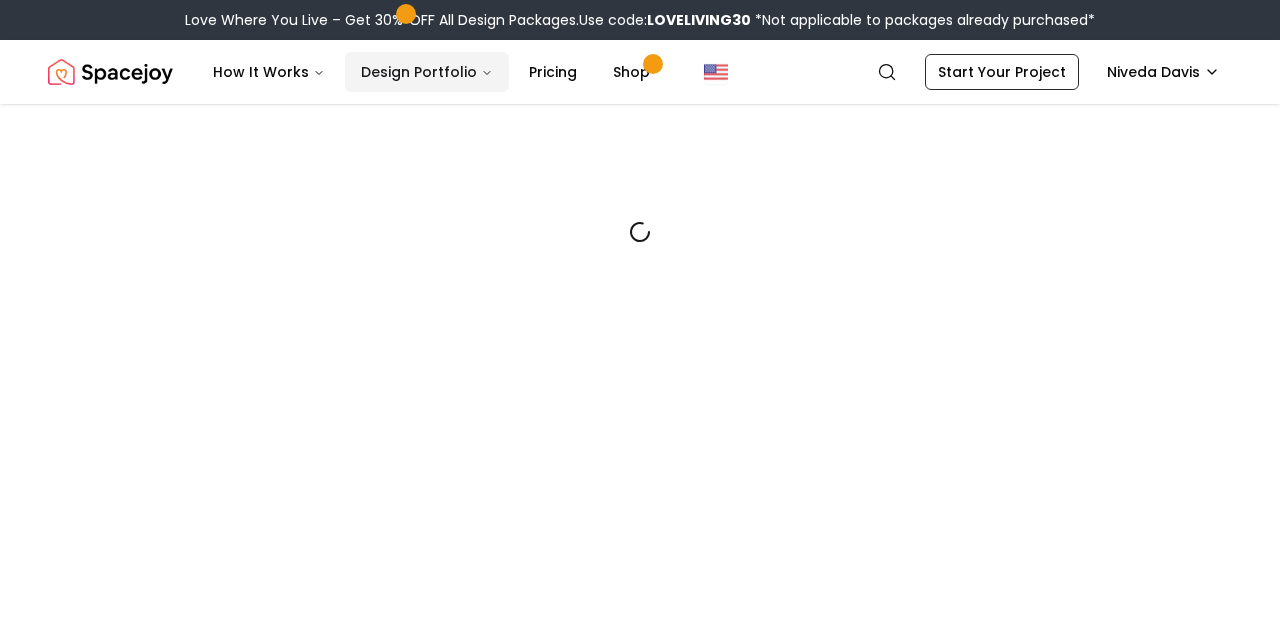scroll, scrollTop: 0, scrollLeft: 0, axis: both 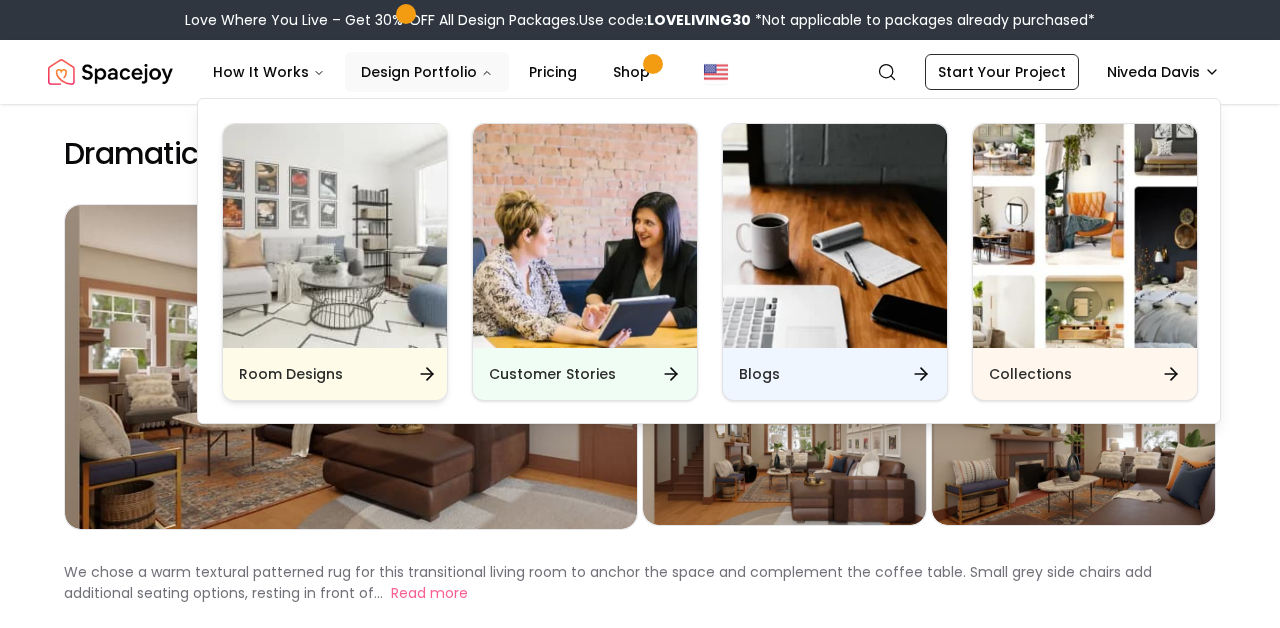 click on "Room Designs" at bounding box center [291, 374] 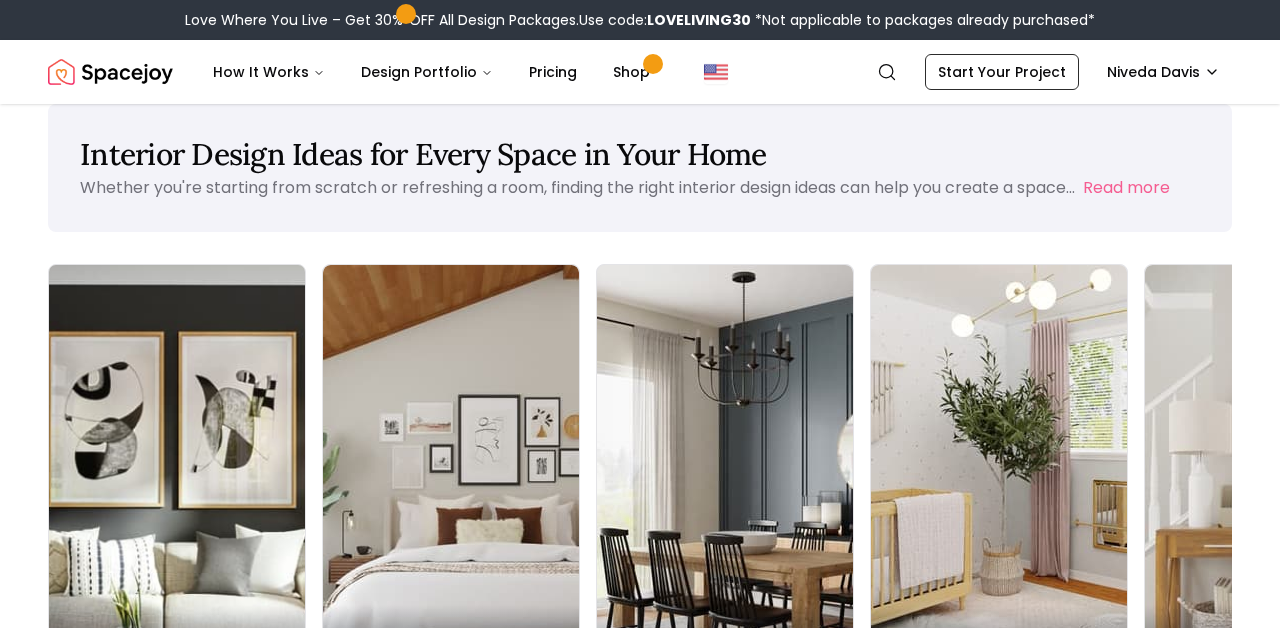 scroll, scrollTop: 248, scrollLeft: 0, axis: vertical 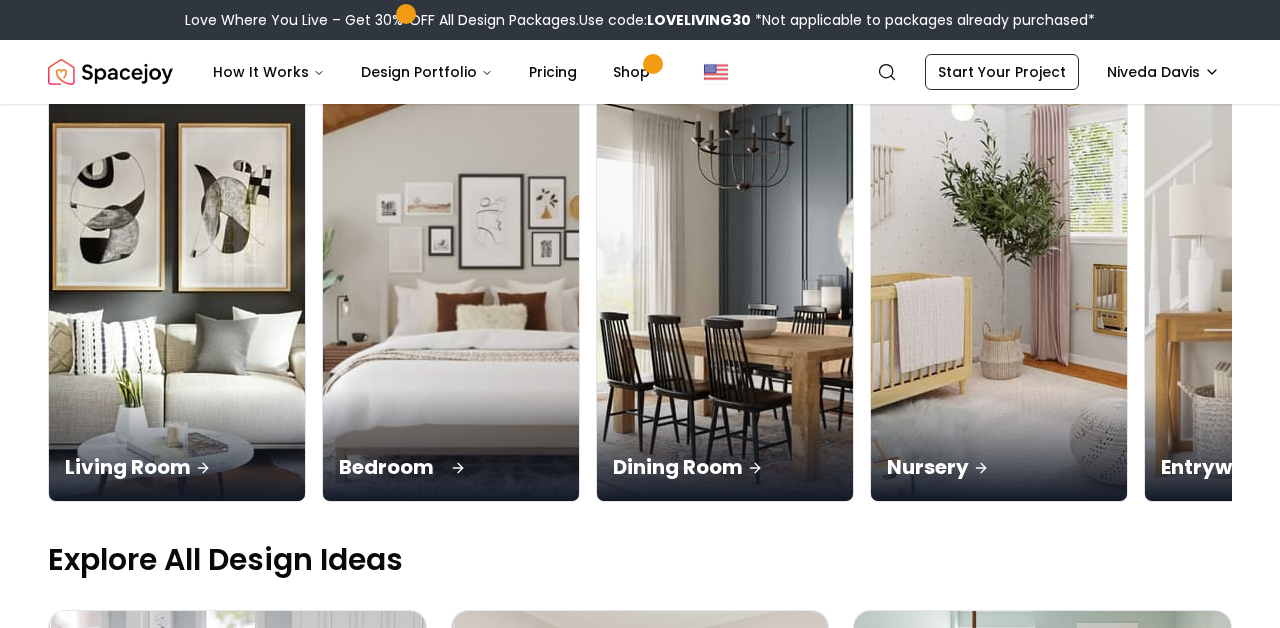 click on "Bedroom" at bounding box center [451, 467] 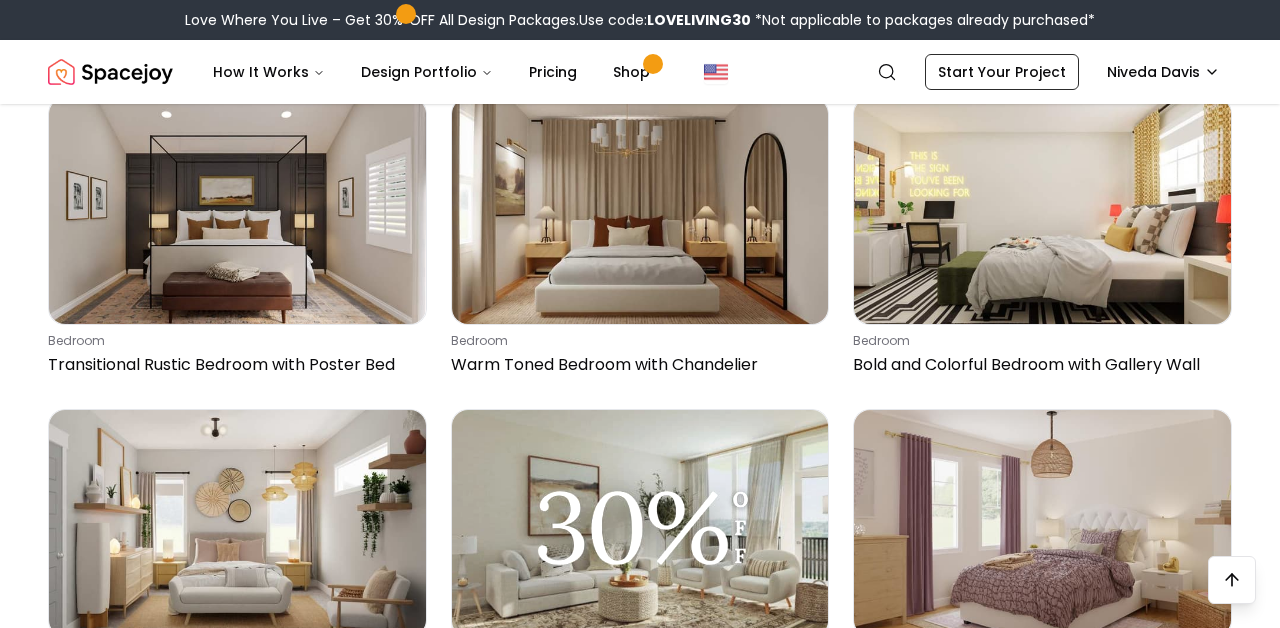 scroll, scrollTop: 5490, scrollLeft: 0, axis: vertical 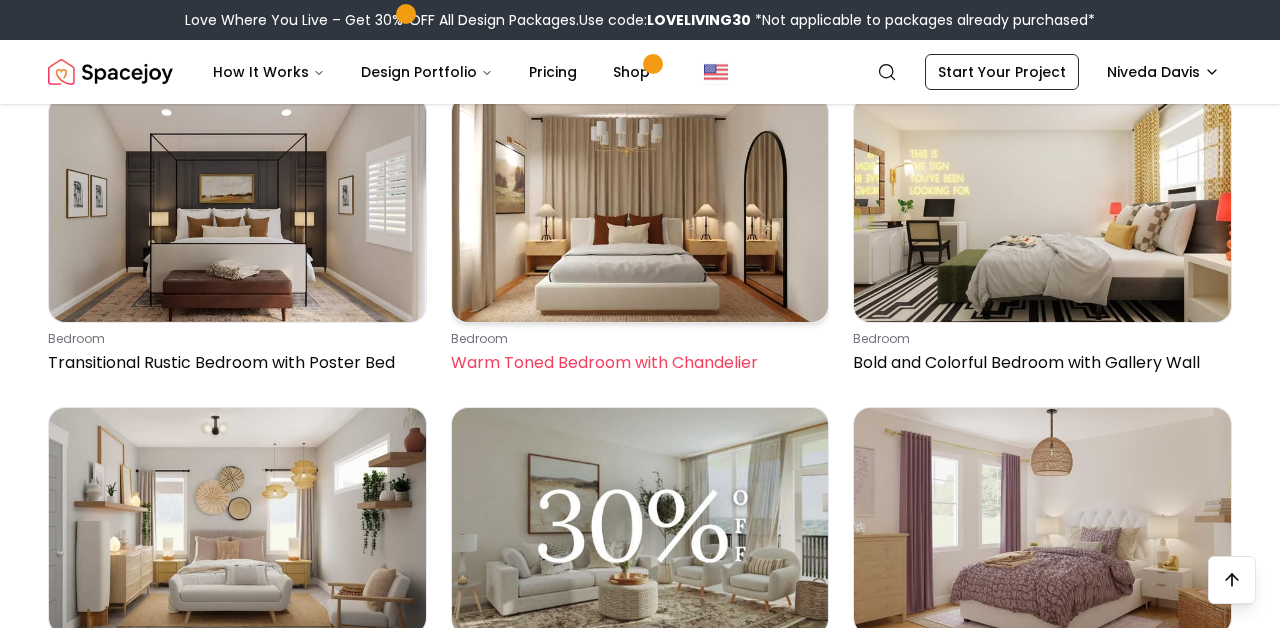 click on "Warm Toned Bedroom with Chandelier" at bounding box center (636, 363) 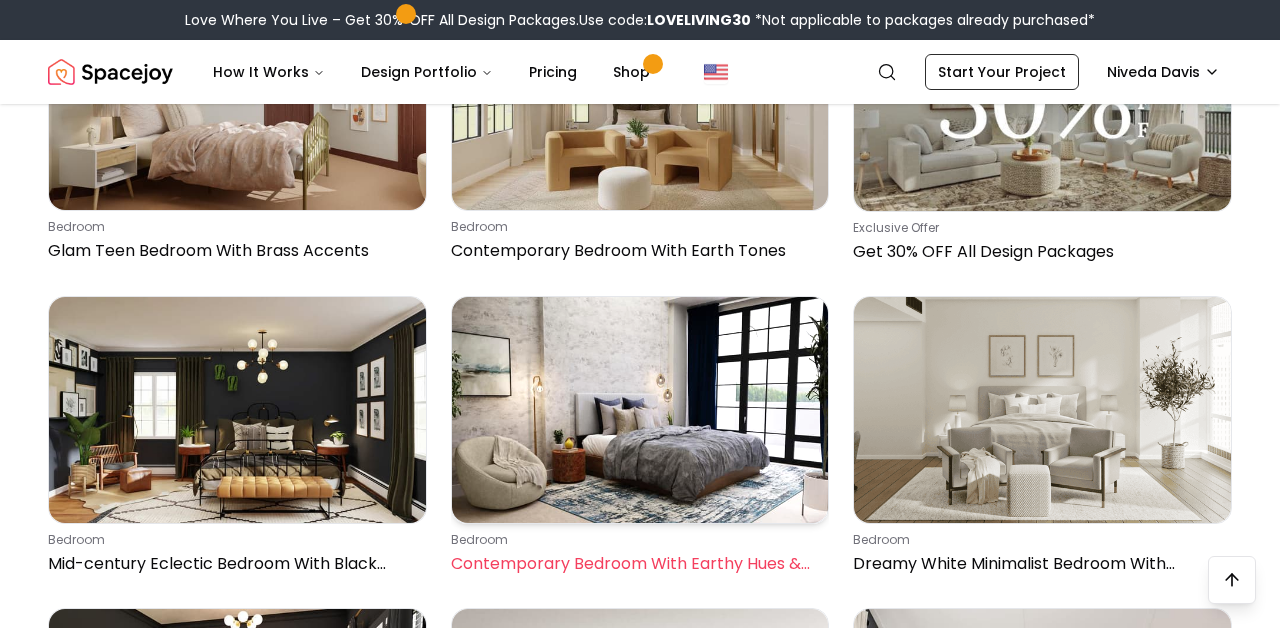 scroll, scrollTop: 7284, scrollLeft: 0, axis: vertical 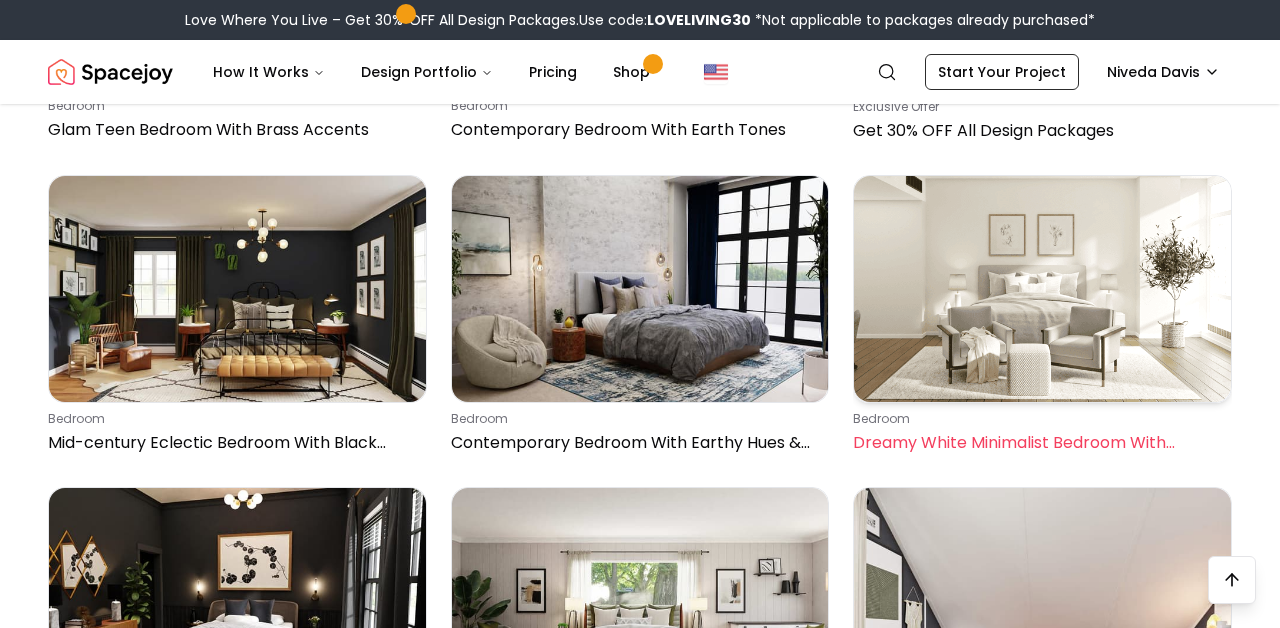 click at bounding box center (1042, 289) 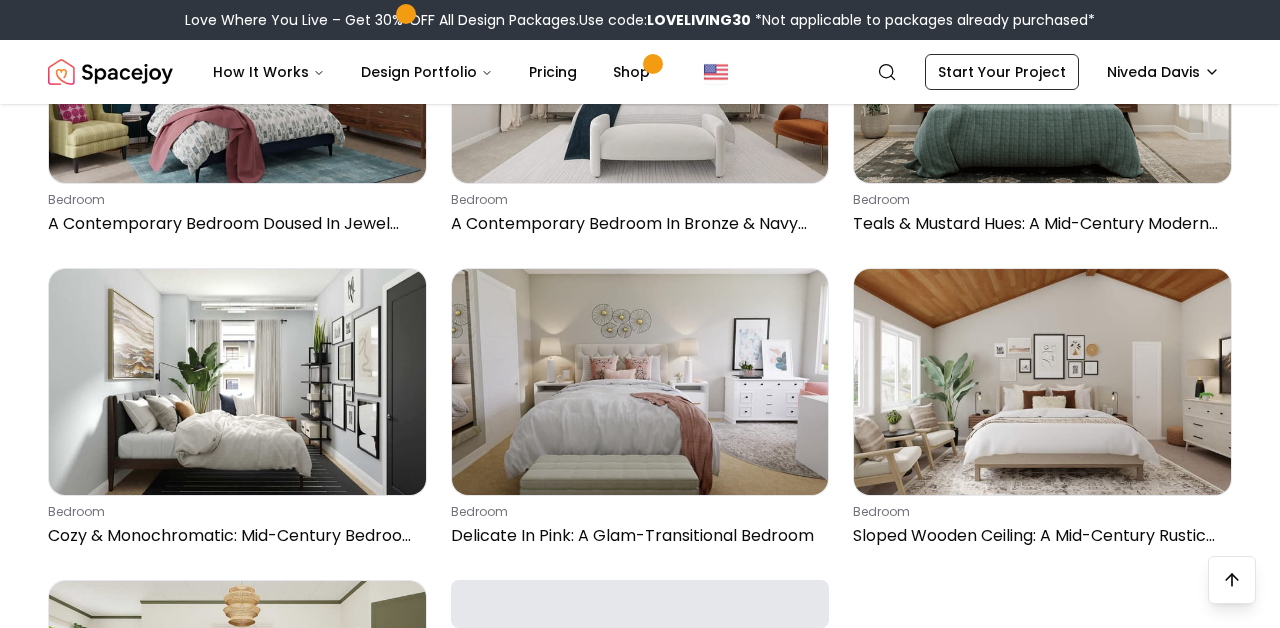 scroll, scrollTop: 17223, scrollLeft: 0, axis: vertical 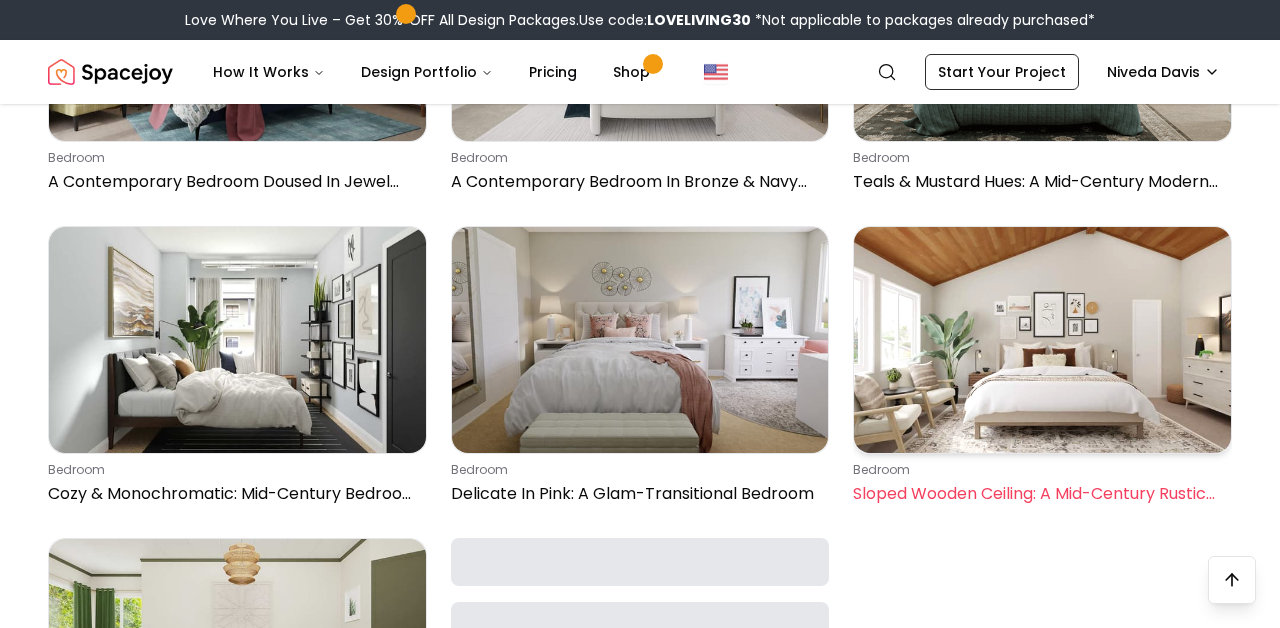 click on "bedroom" at bounding box center [1038, 470] 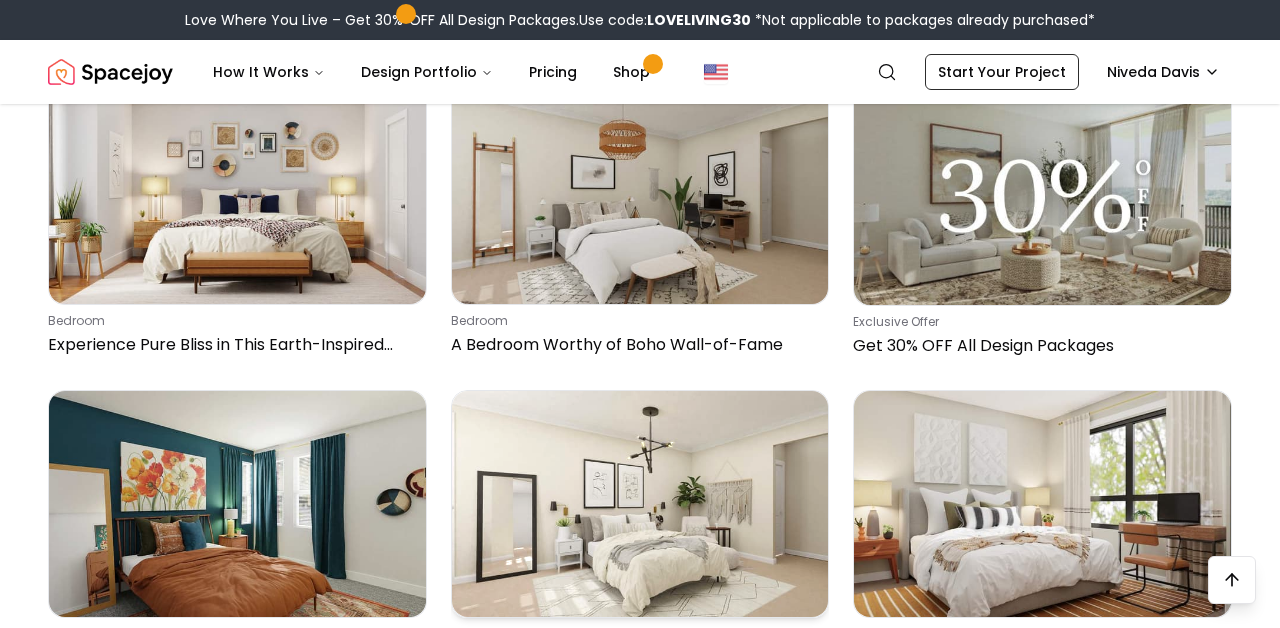 scroll, scrollTop: 43791, scrollLeft: 0, axis: vertical 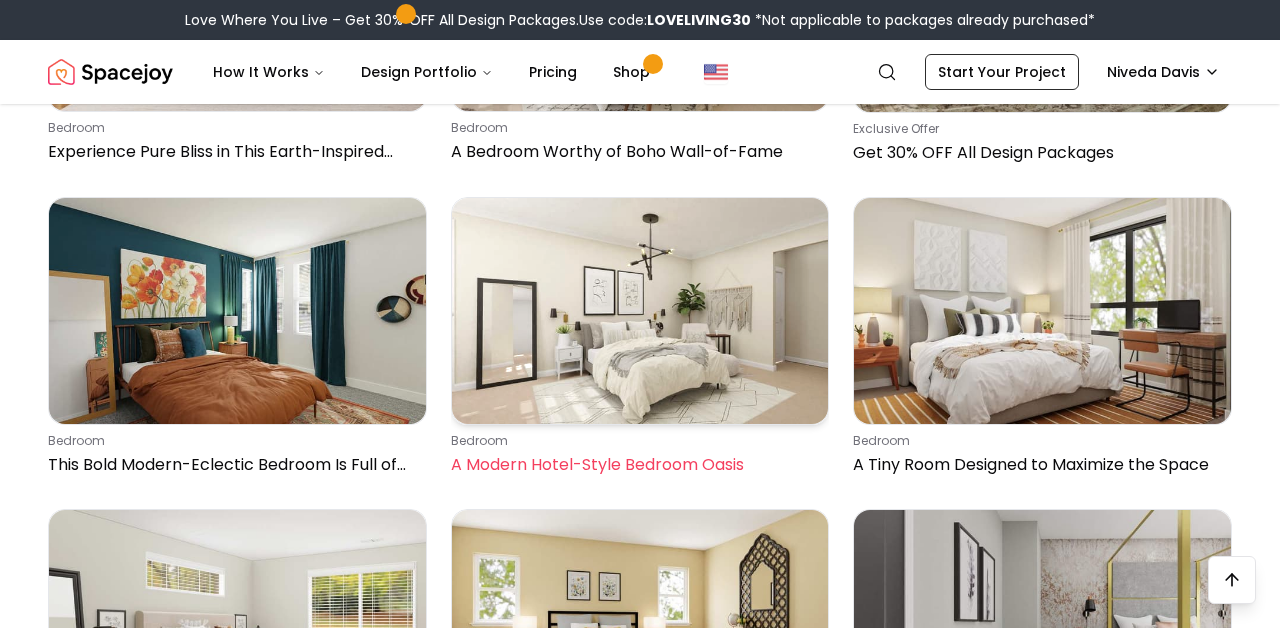 click on "bedroom A Modern Hotel-Style Bedroom Oasis" at bounding box center [640, 341] 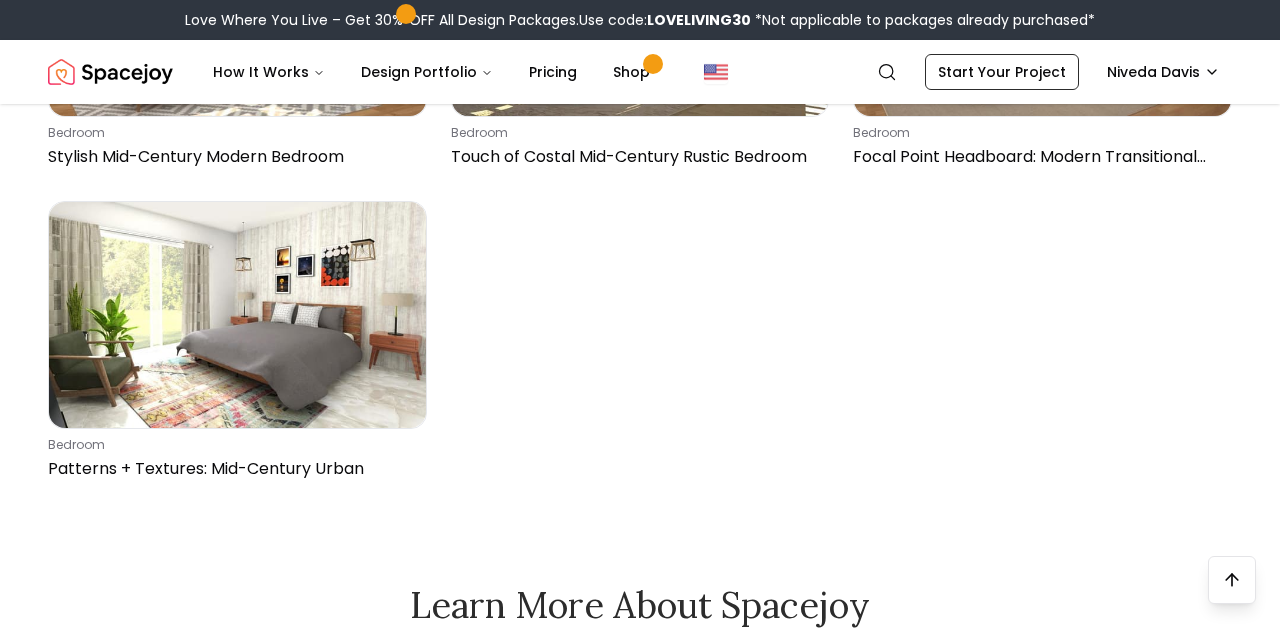 scroll, scrollTop: 52534, scrollLeft: 0, axis: vertical 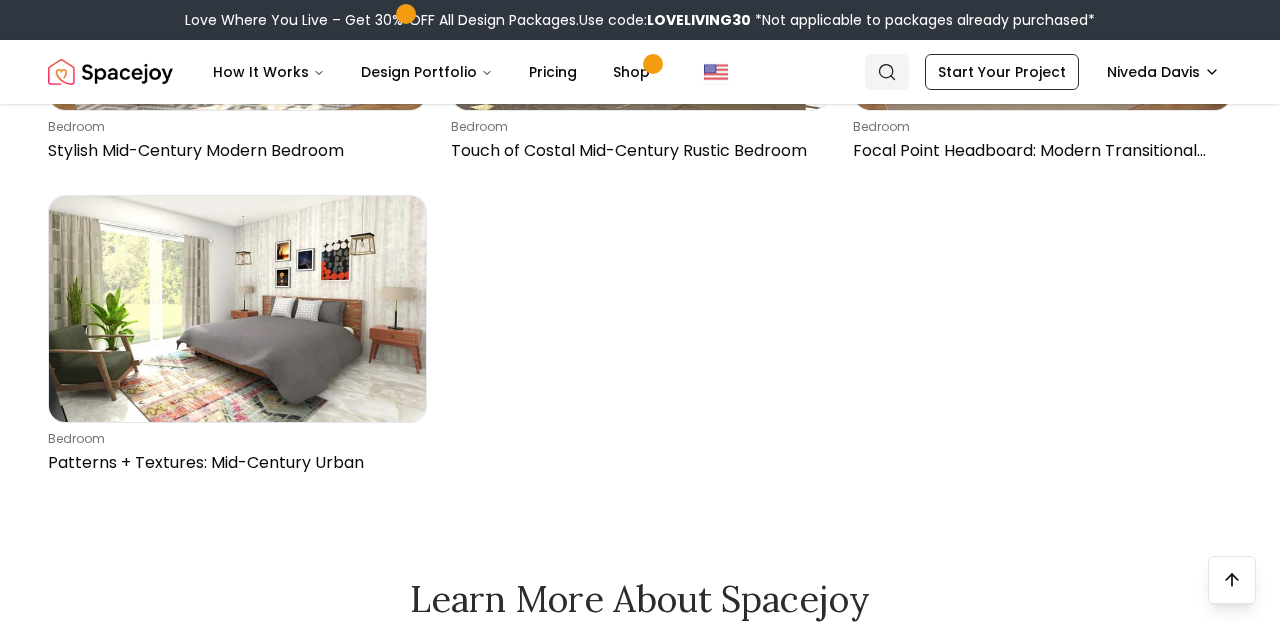 click on "Search" at bounding box center [887, 72] 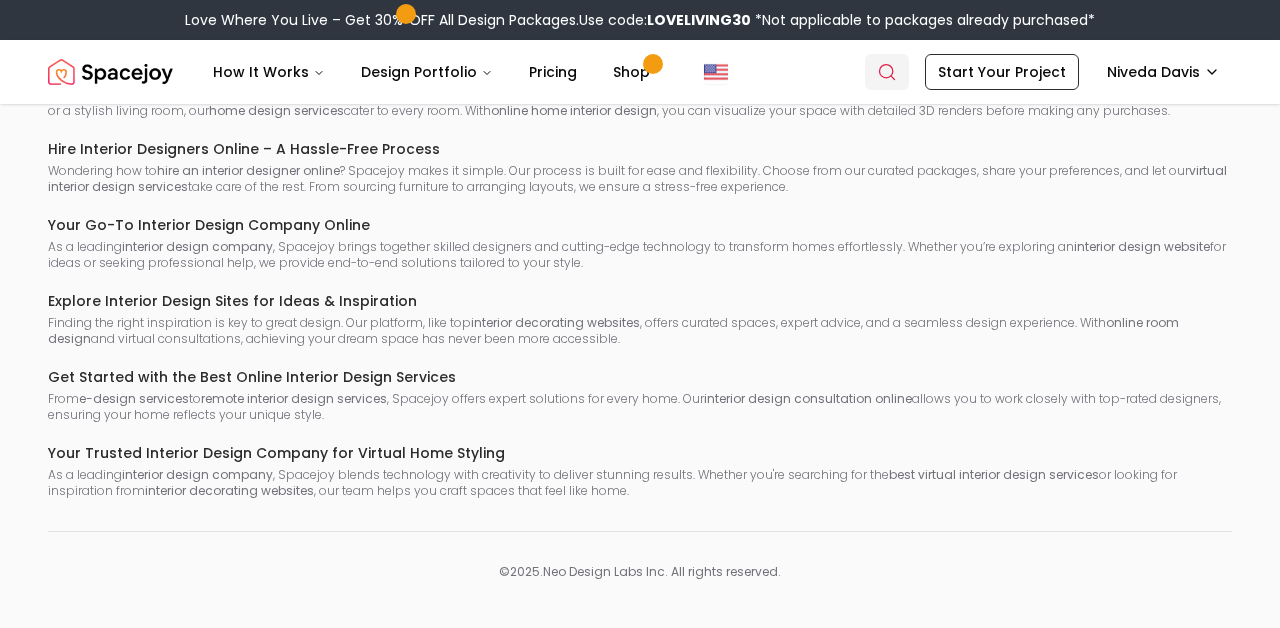 scroll, scrollTop: 0, scrollLeft: 0, axis: both 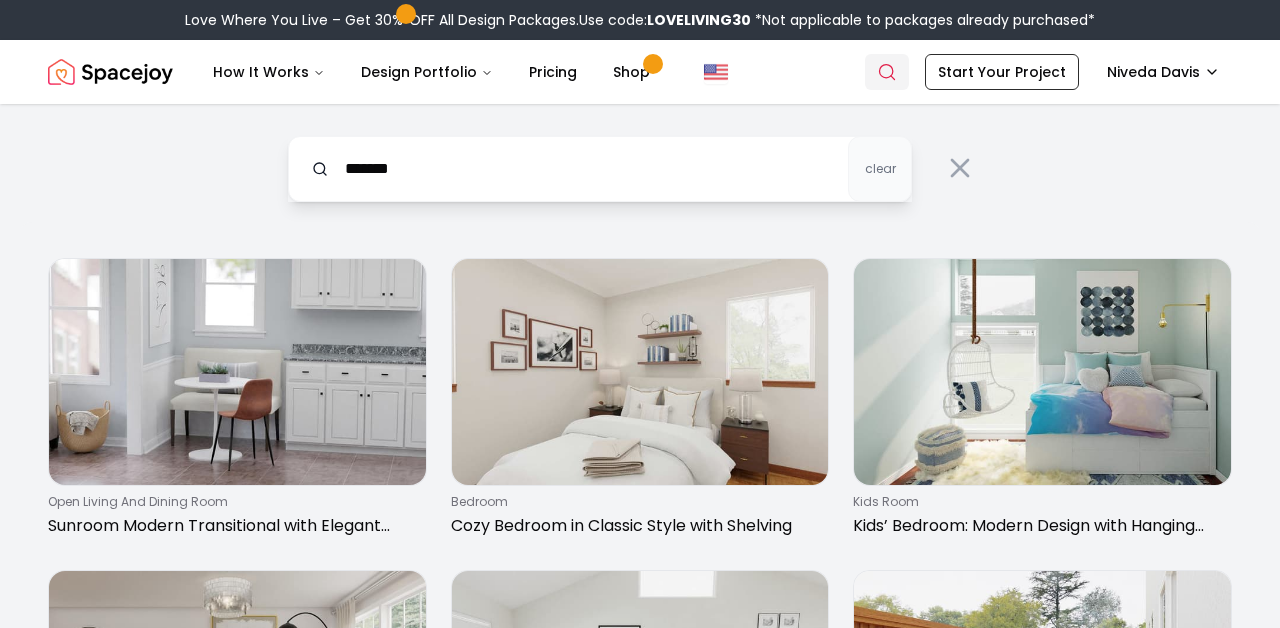 type on "*******" 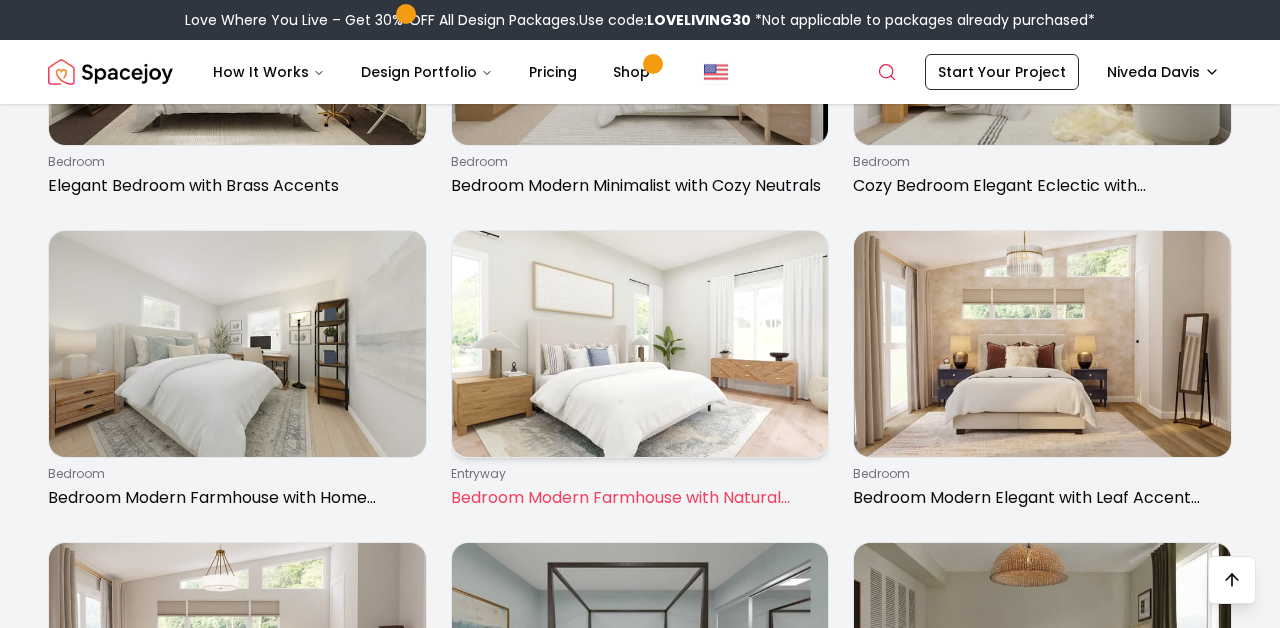 scroll, scrollTop: 2350, scrollLeft: 0, axis: vertical 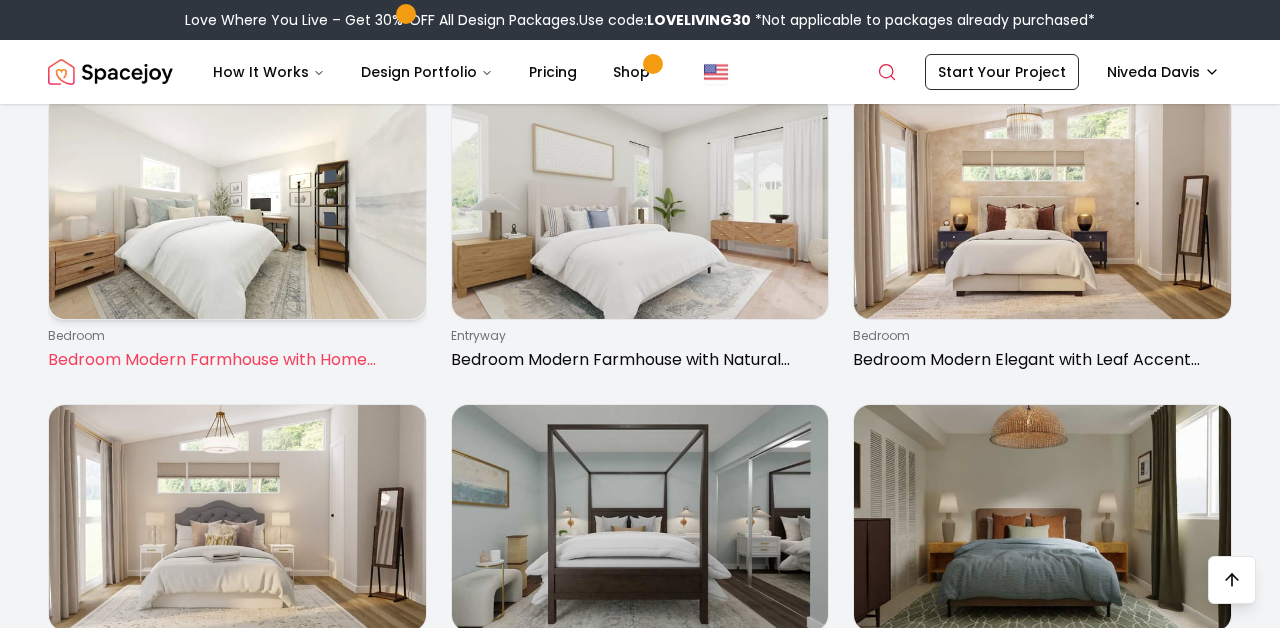 click on "bedroom Bedroom Modern Farmhouse with Home Office Nook" at bounding box center (237, 236) 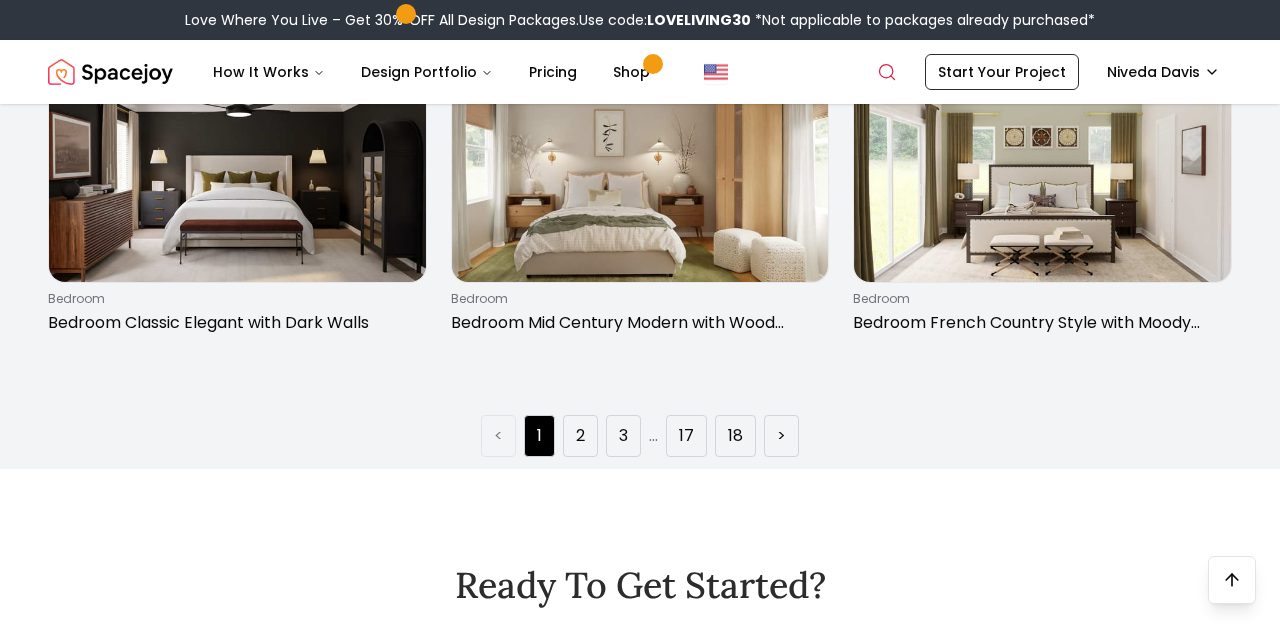 scroll, scrollTop: 3017, scrollLeft: 0, axis: vertical 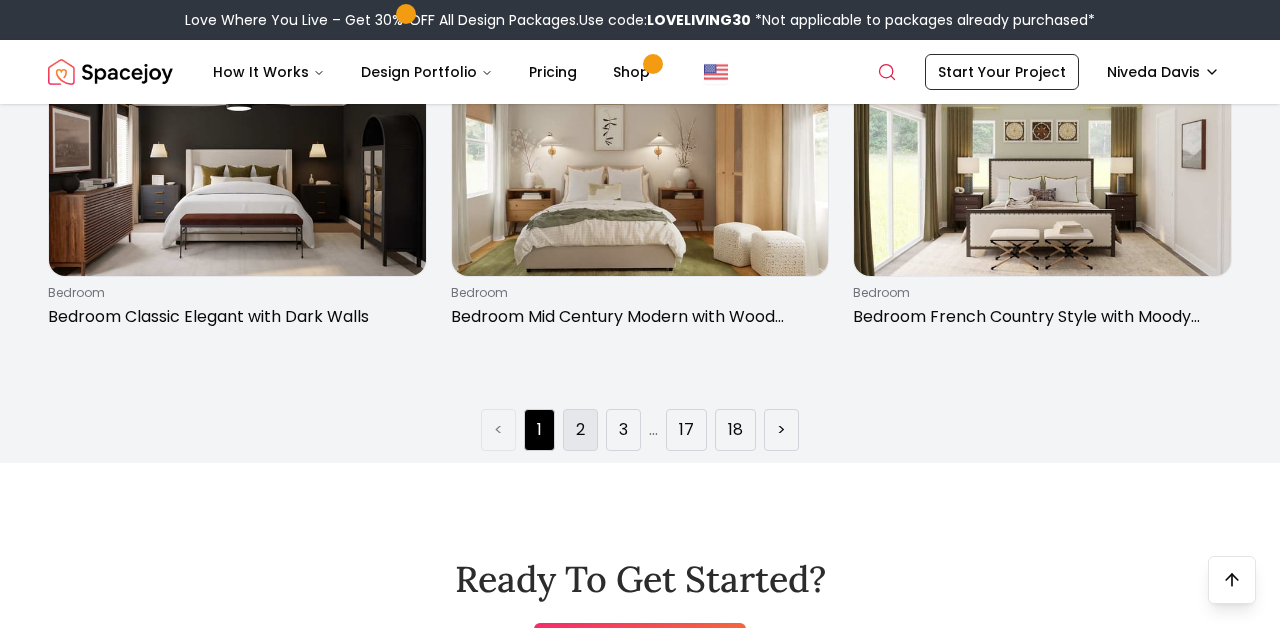 click on "2" at bounding box center [580, 430] 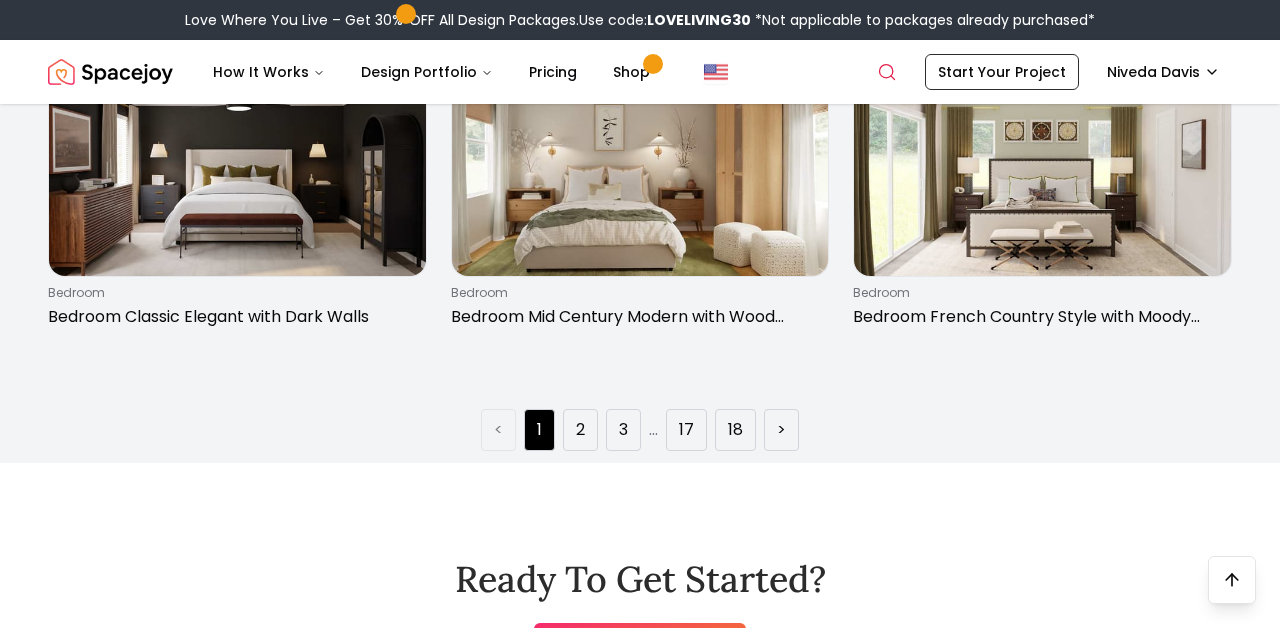 scroll, scrollTop: 3048, scrollLeft: 0, axis: vertical 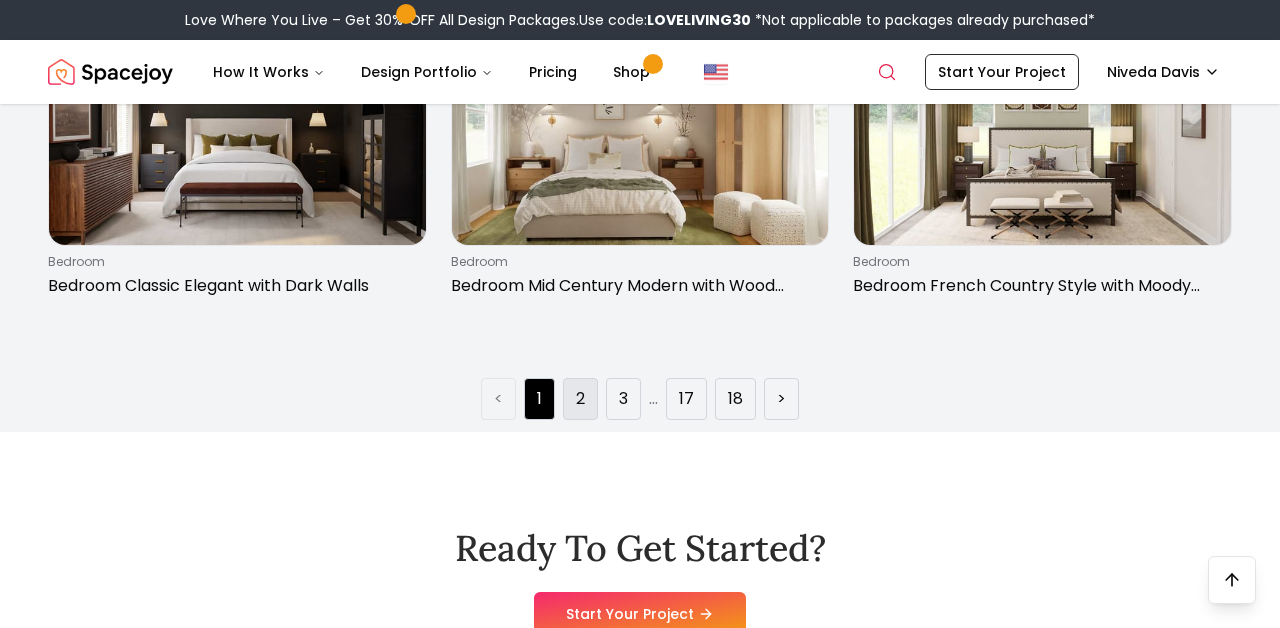 click on "2" at bounding box center (580, 399) 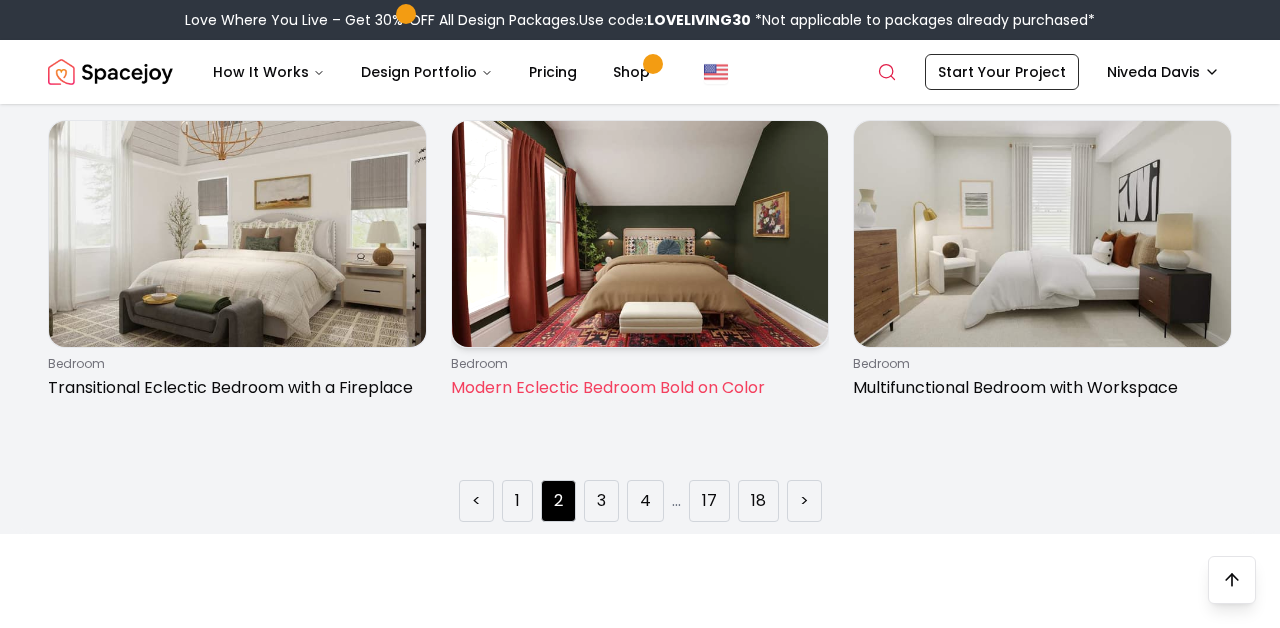 scroll, scrollTop: 2985, scrollLeft: 0, axis: vertical 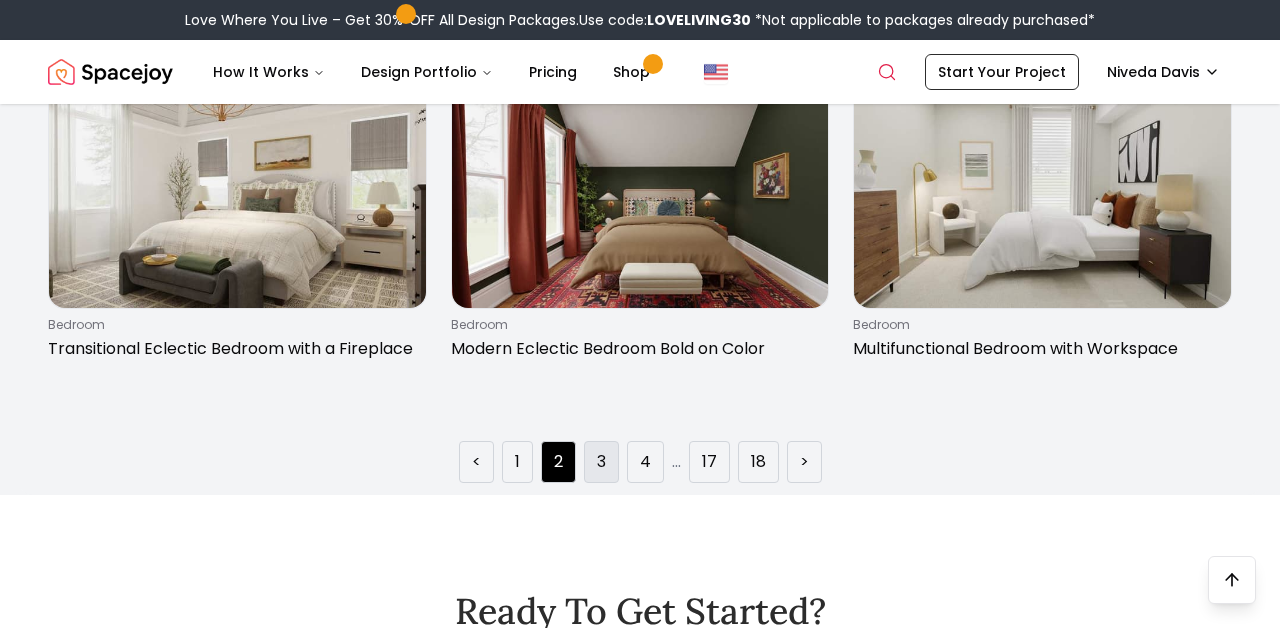 click on "3" at bounding box center [601, 462] 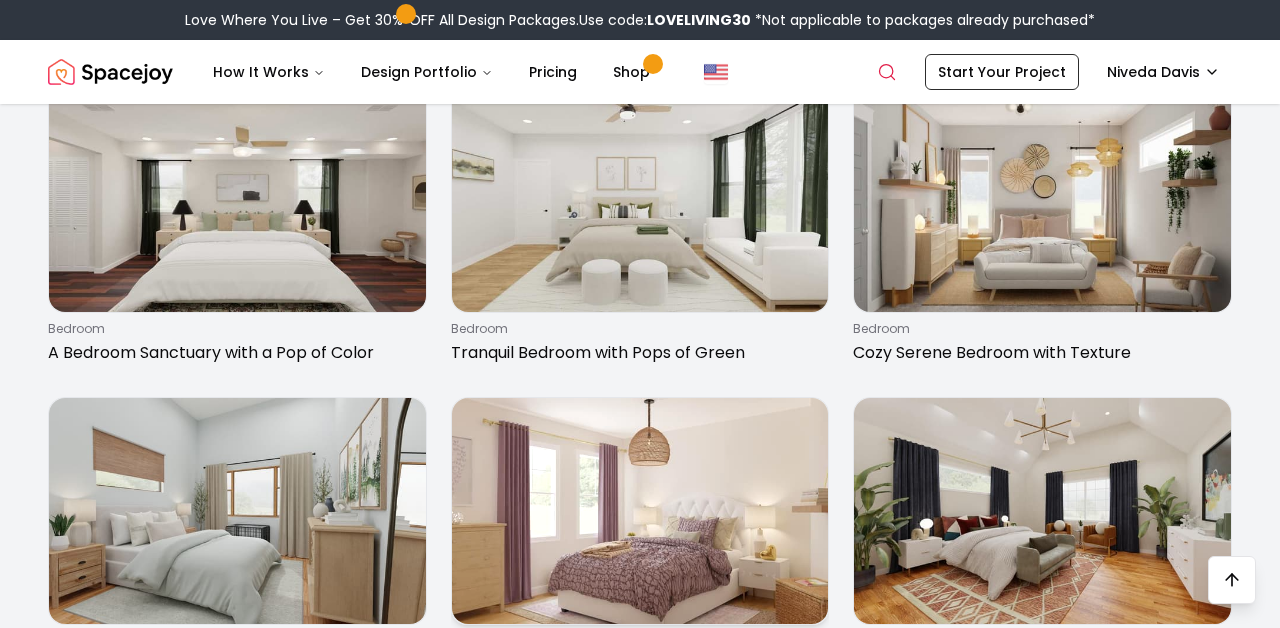 scroll, scrollTop: 1427, scrollLeft: 0, axis: vertical 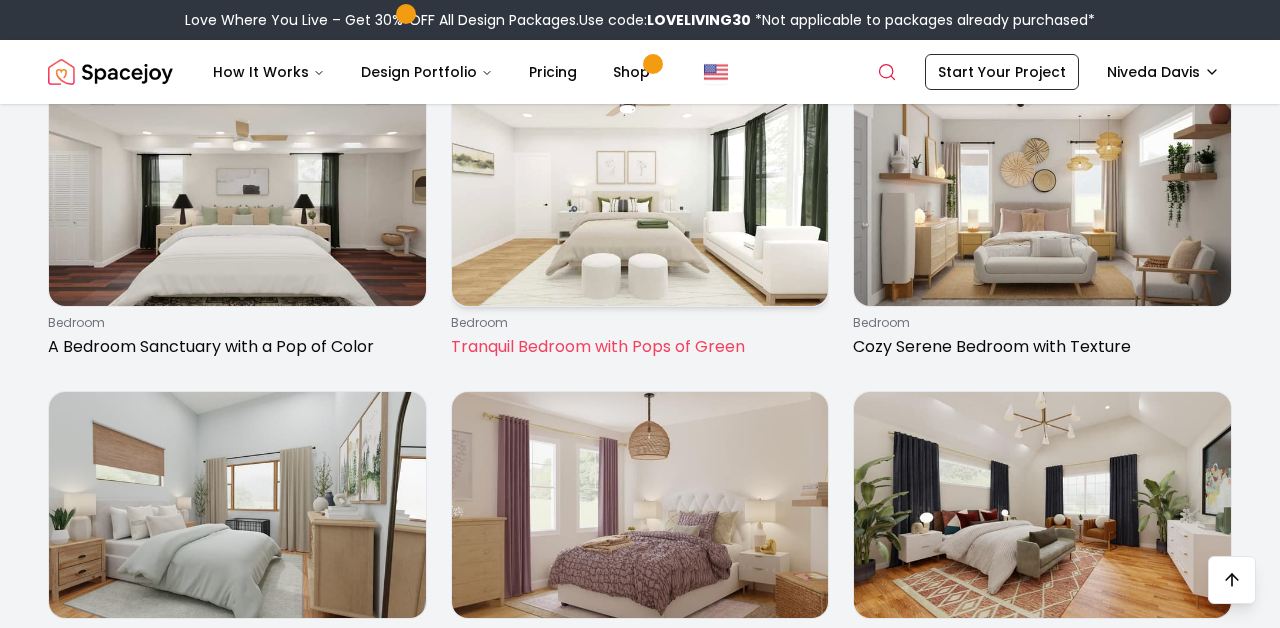click on "Tranquil Bedroom with Pops of Green" at bounding box center [636, 347] 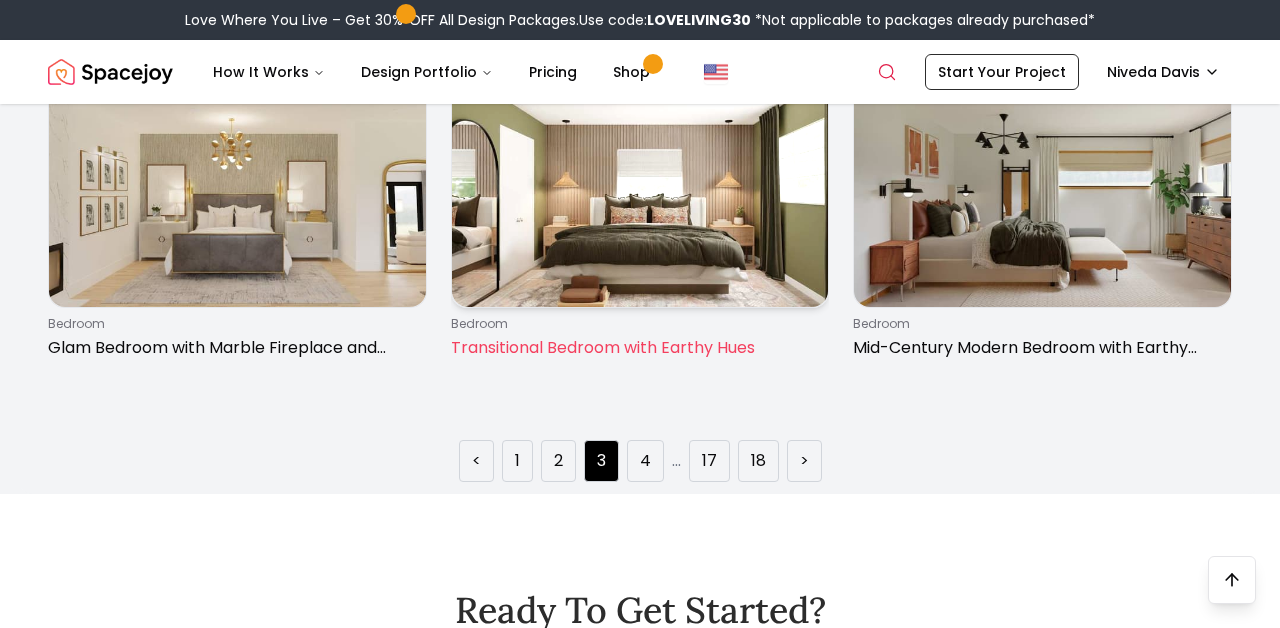 scroll, scrollTop: 2974, scrollLeft: 0, axis: vertical 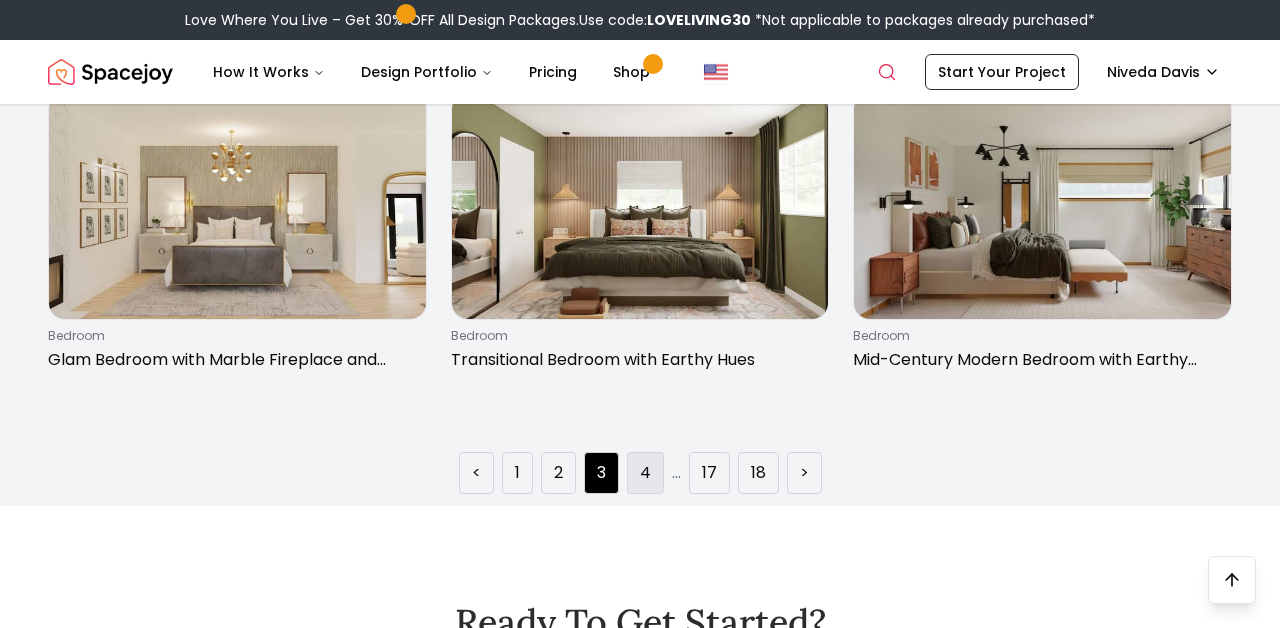 click on "4" at bounding box center (645, 473) 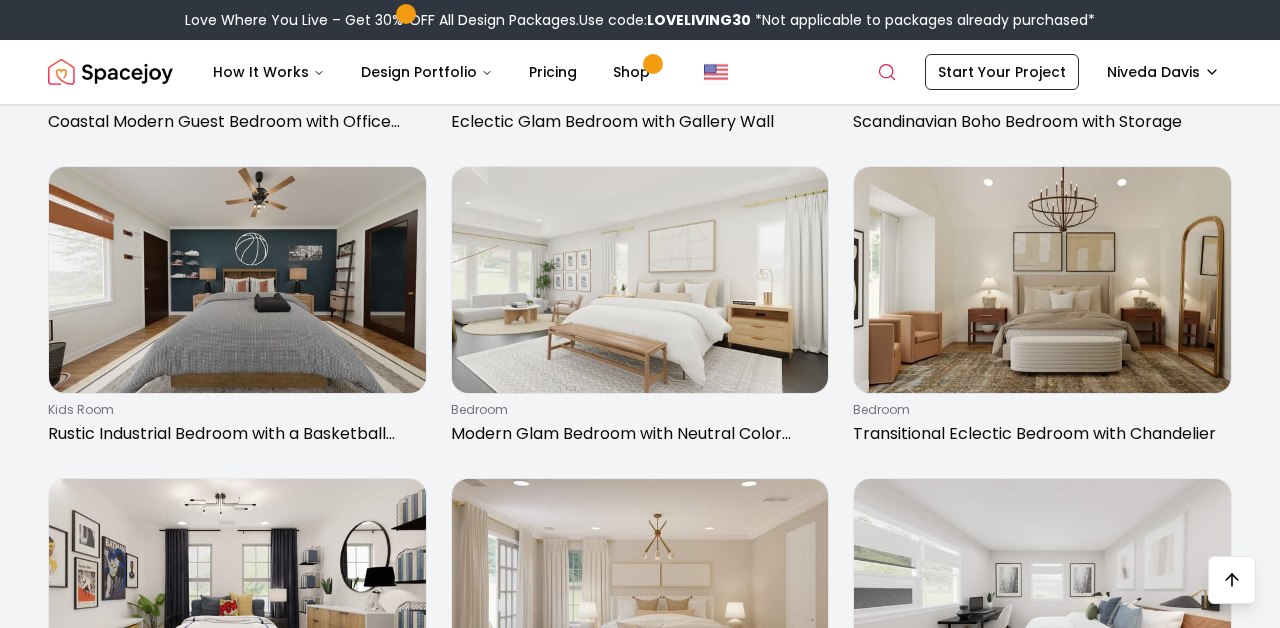 scroll, scrollTop: 1056, scrollLeft: 0, axis: vertical 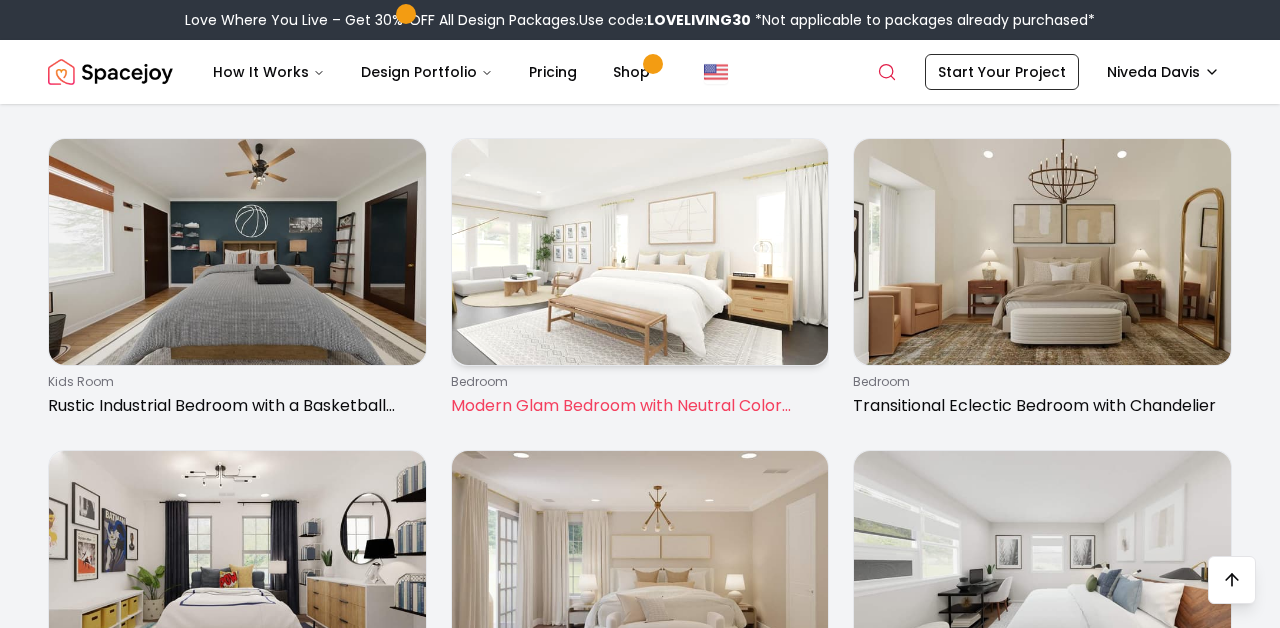 click on "Modern Glam Bedroom with Neutral Color Palette" at bounding box center (636, 406) 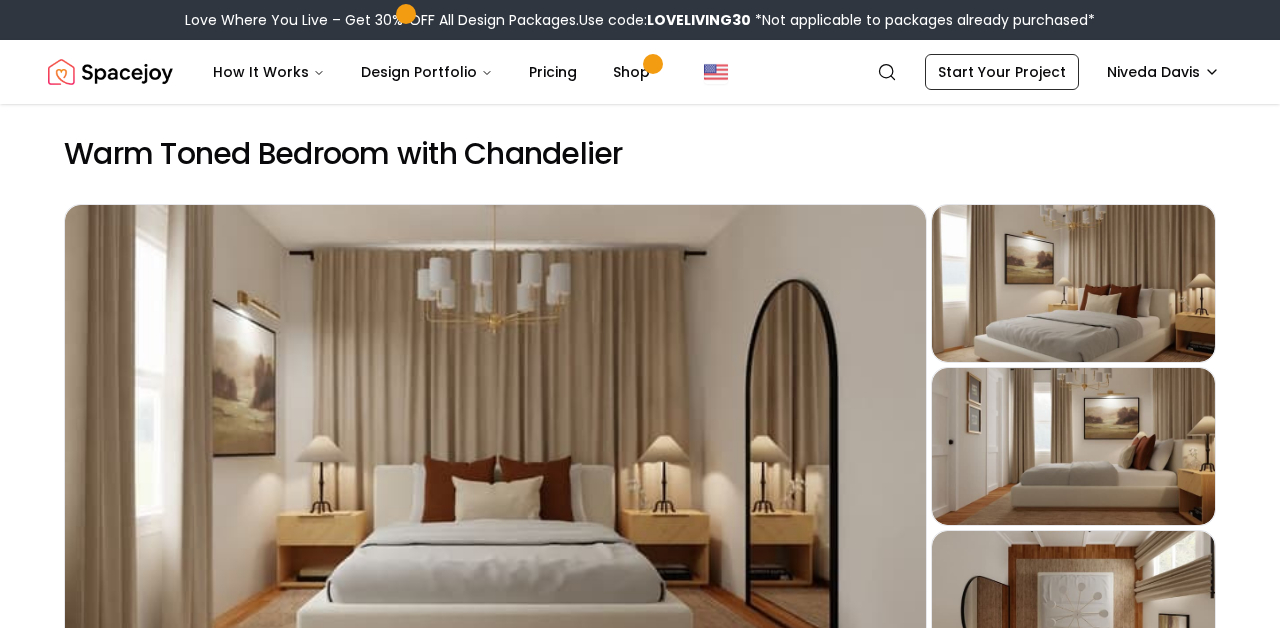 scroll, scrollTop: 0, scrollLeft: 0, axis: both 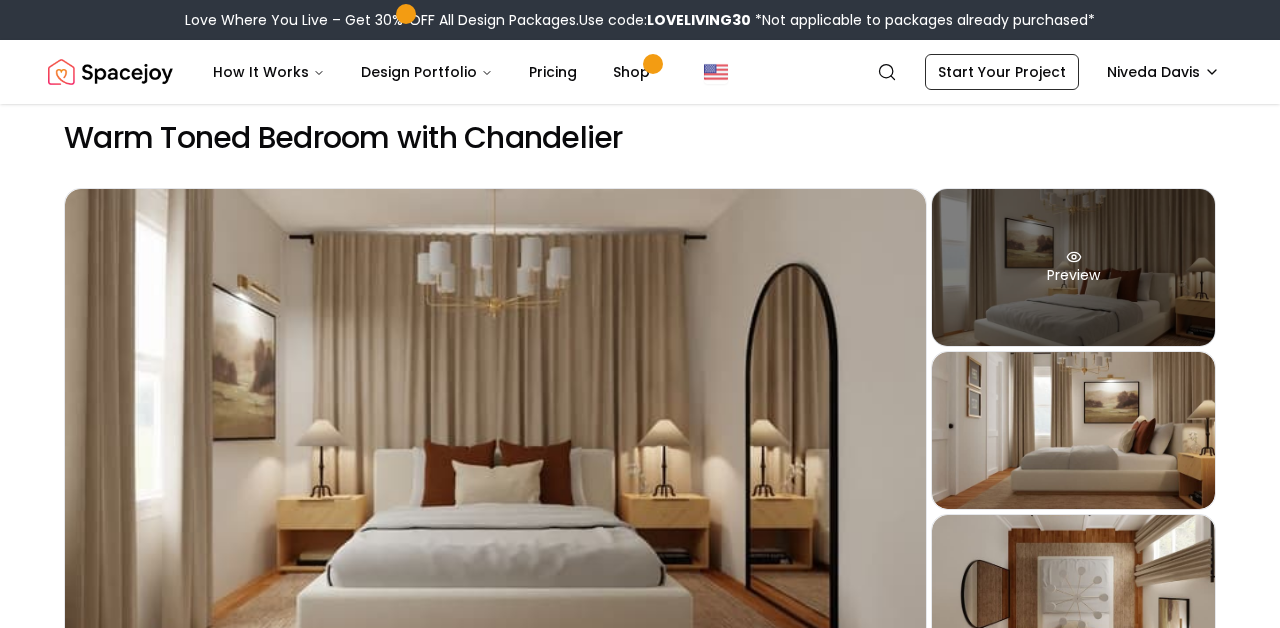 click on "Preview" at bounding box center [1073, 267] 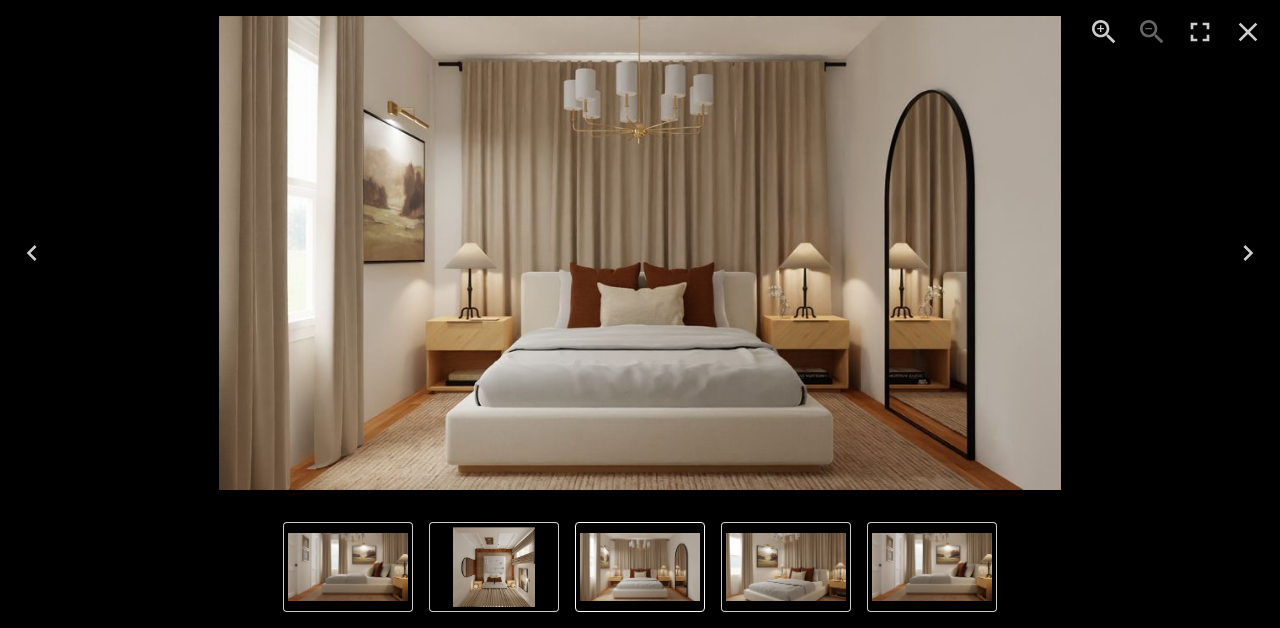 click 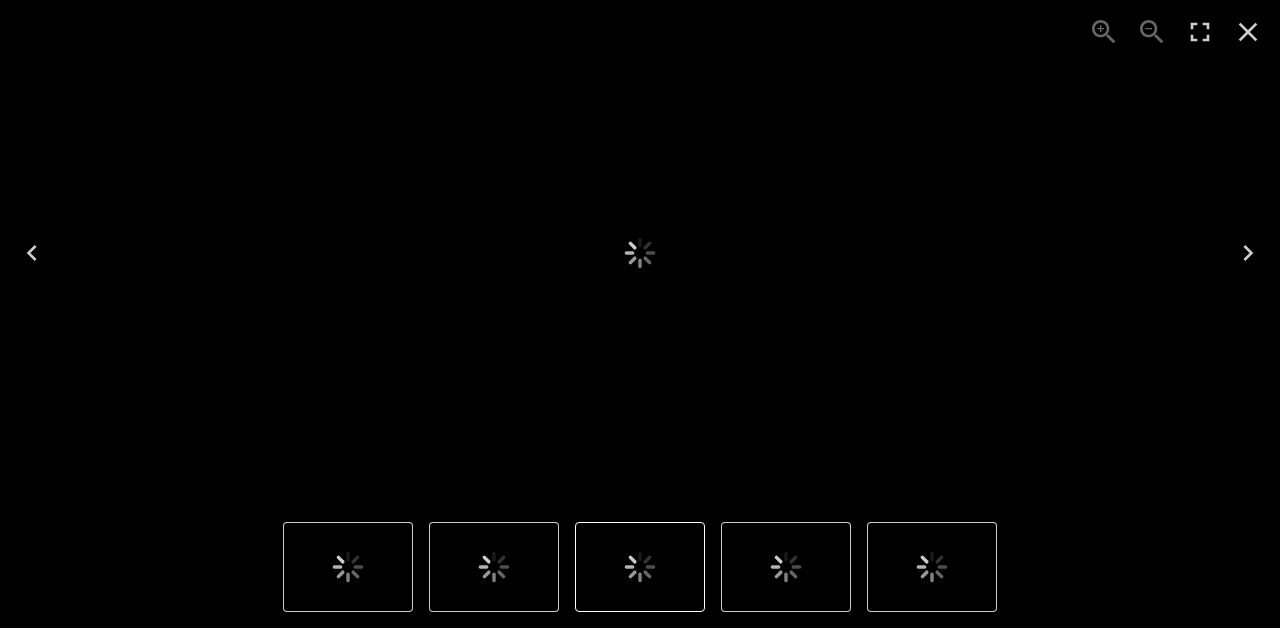 scroll, scrollTop: 0, scrollLeft: 0, axis: both 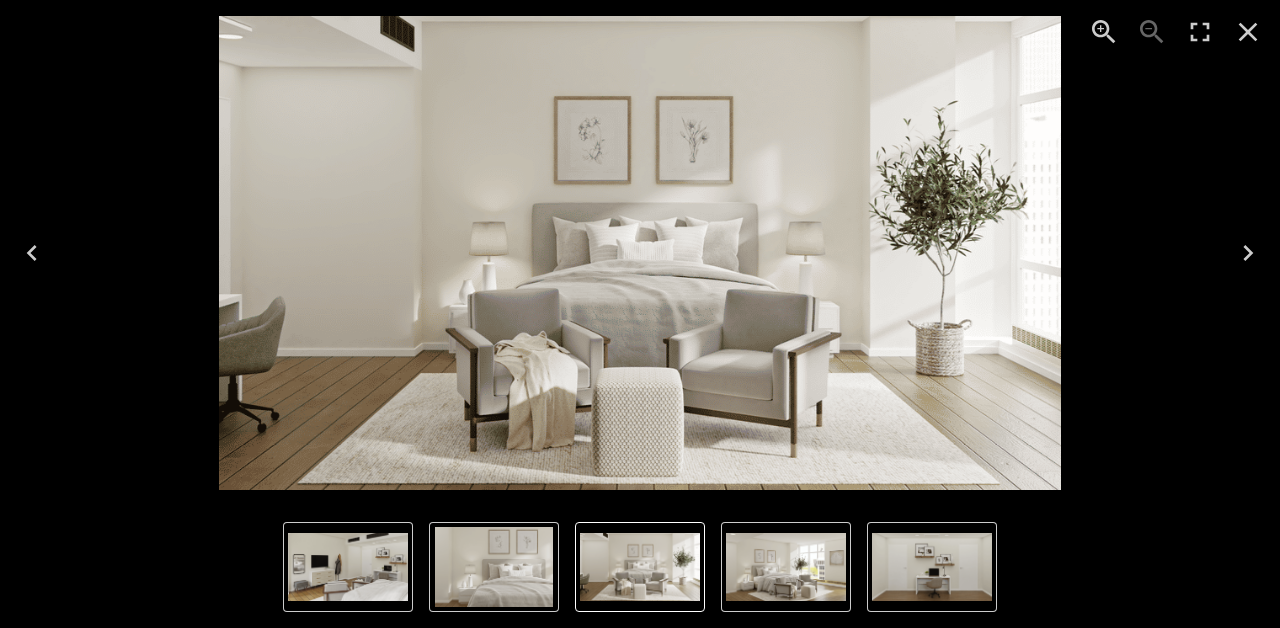 click 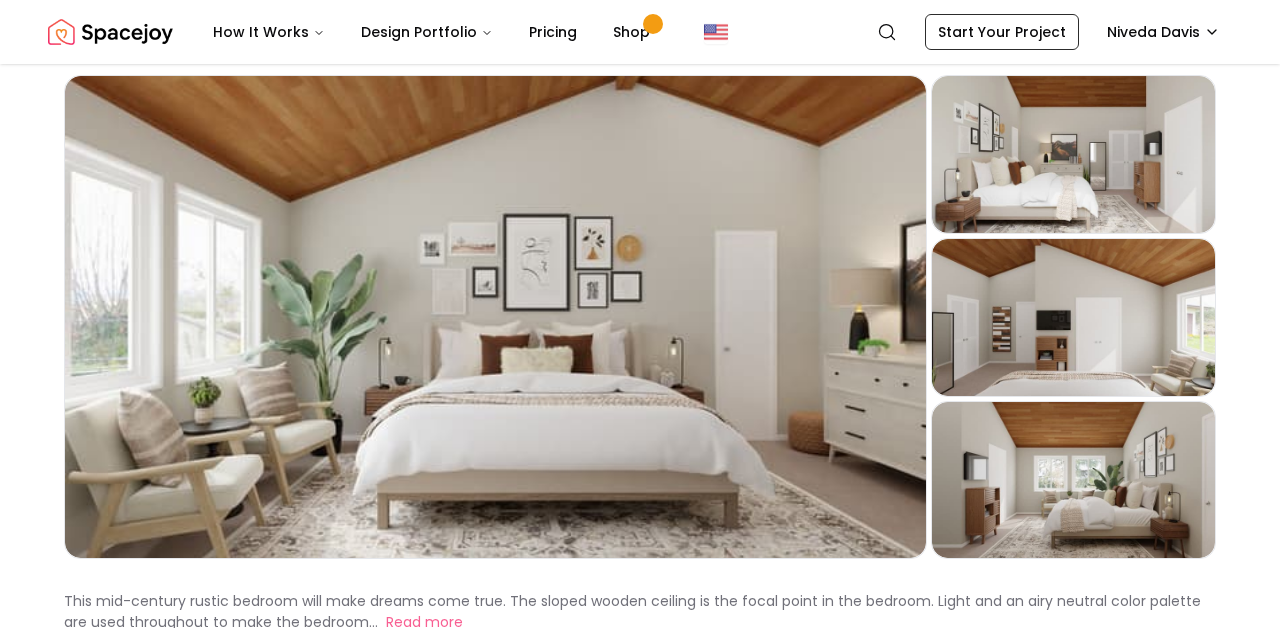 scroll, scrollTop: 89, scrollLeft: 0, axis: vertical 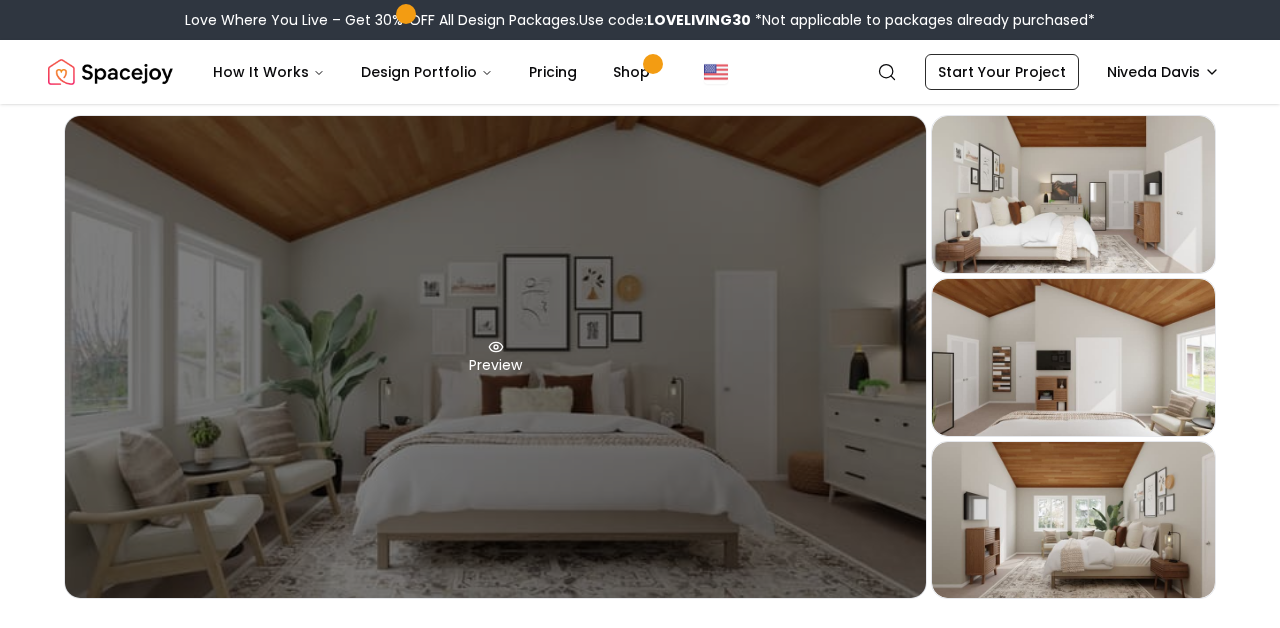 click on "Preview" at bounding box center [495, 357] 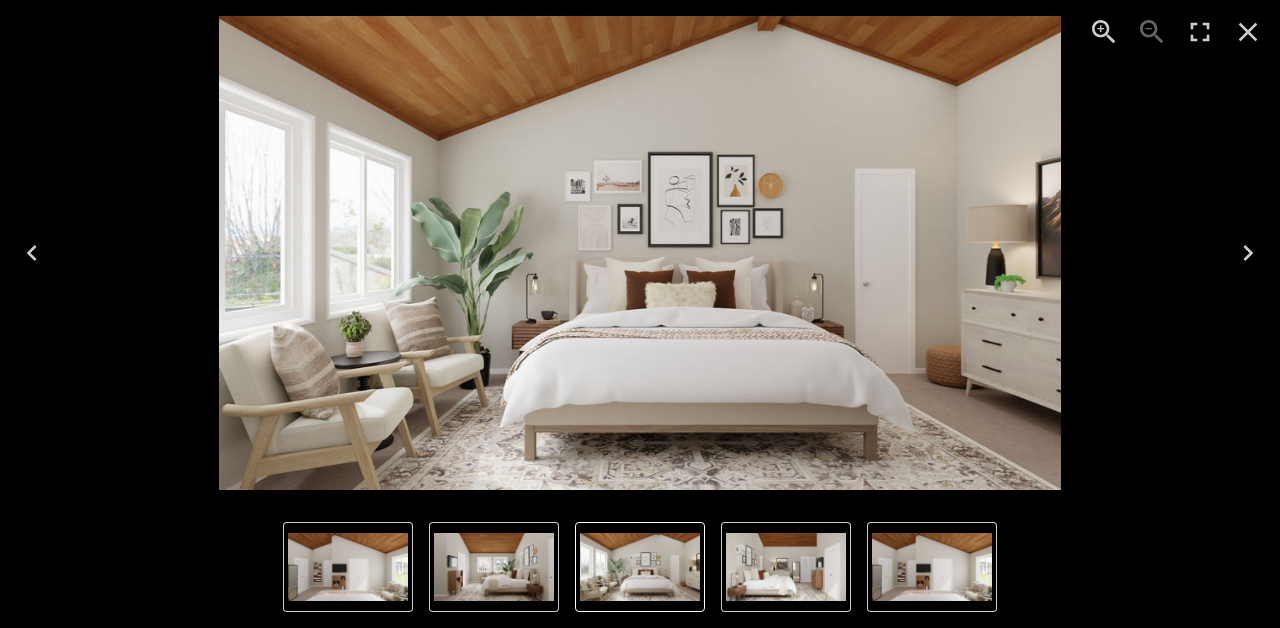 click at bounding box center (1248, 32) 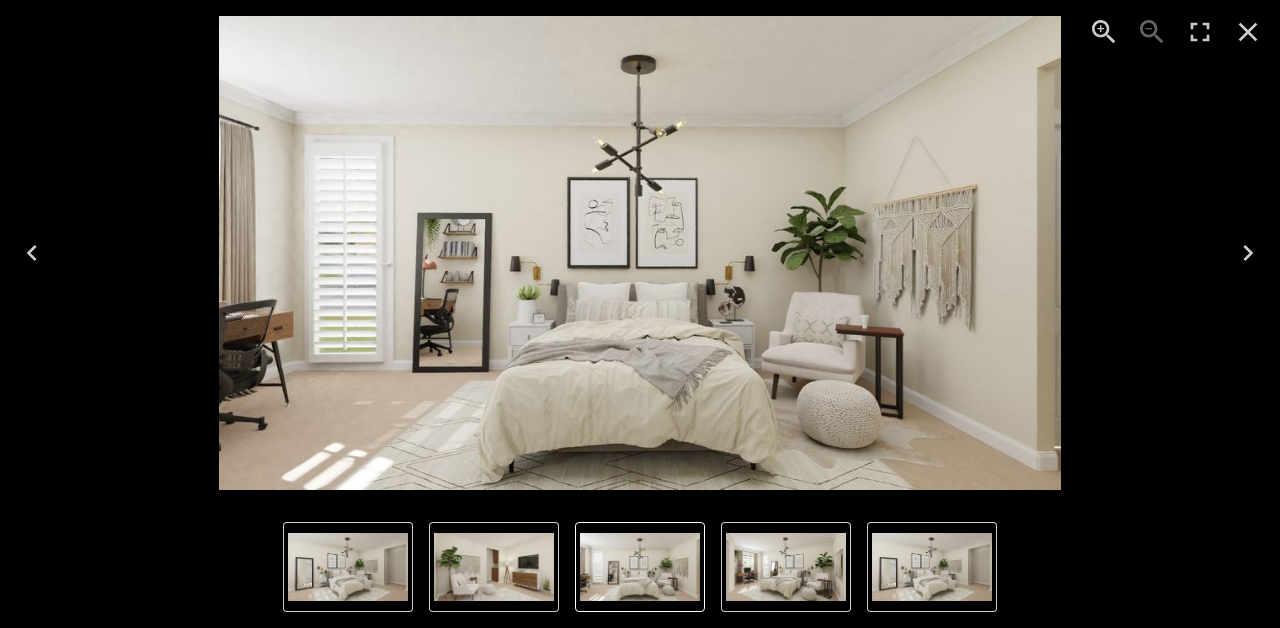 click 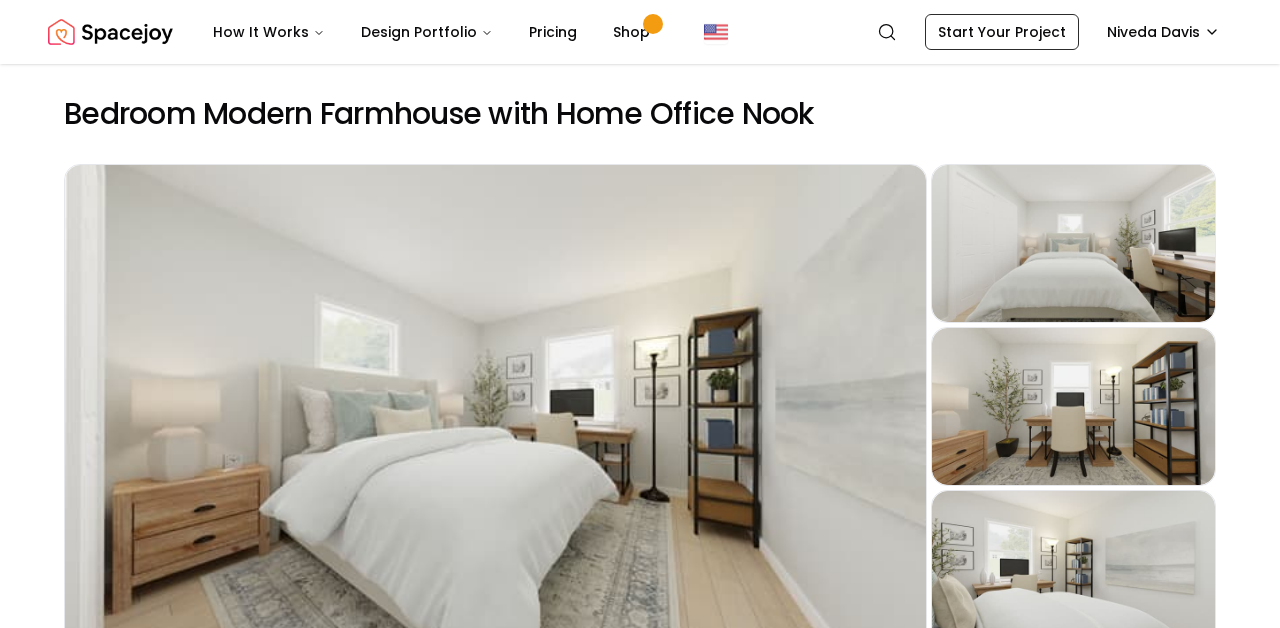 click on "Preview" at bounding box center (495, 406) 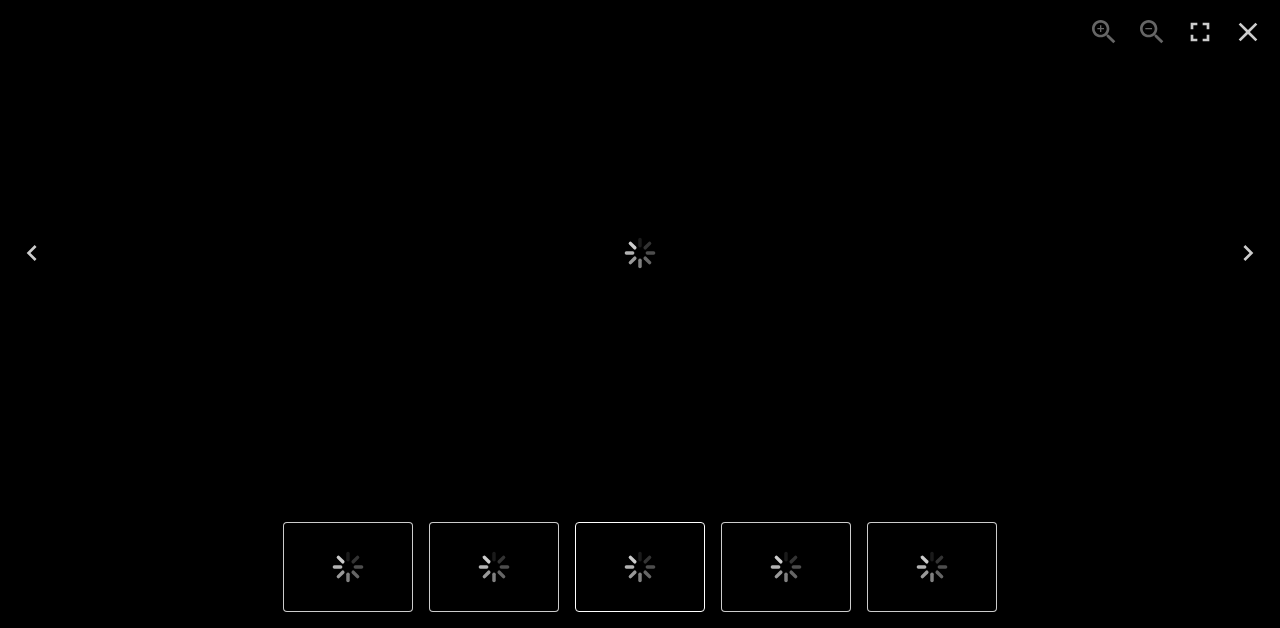 scroll, scrollTop: 78, scrollLeft: 0, axis: vertical 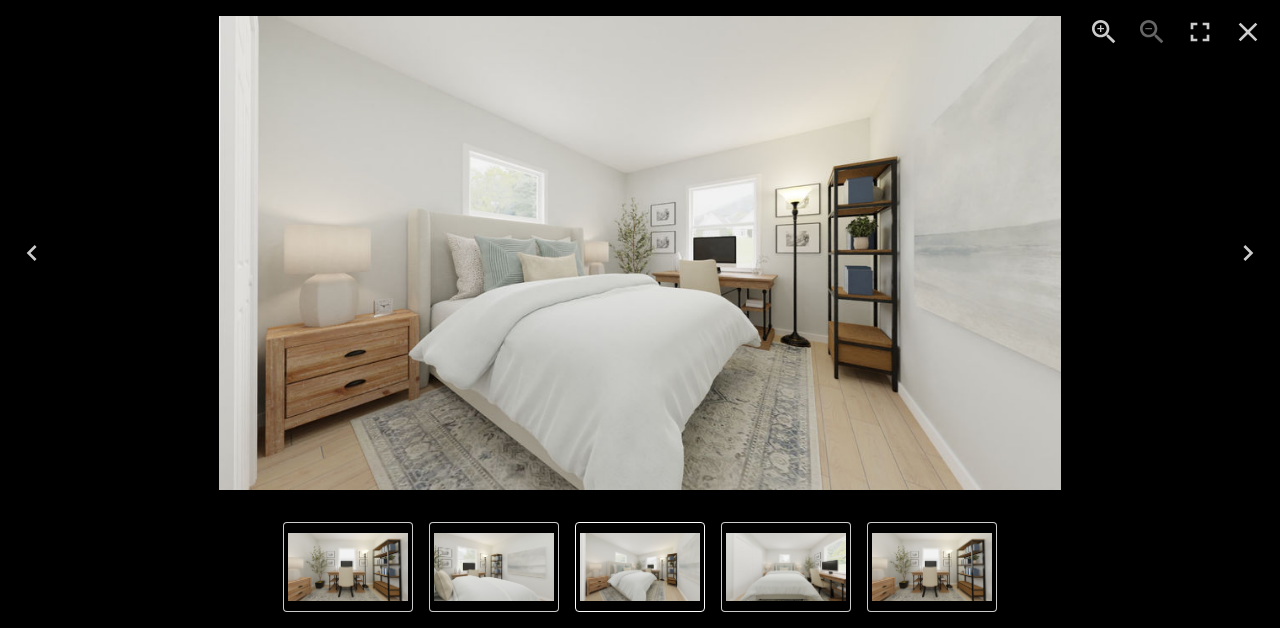 click 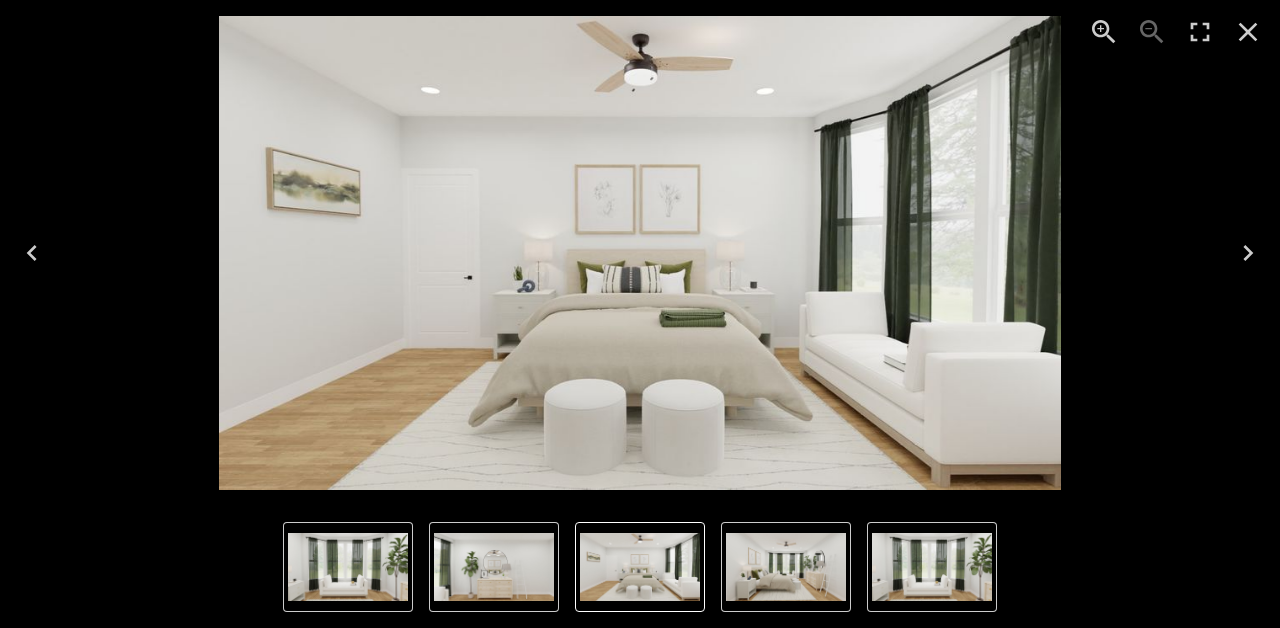 scroll, scrollTop: 144, scrollLeft: 0, axis: vertical 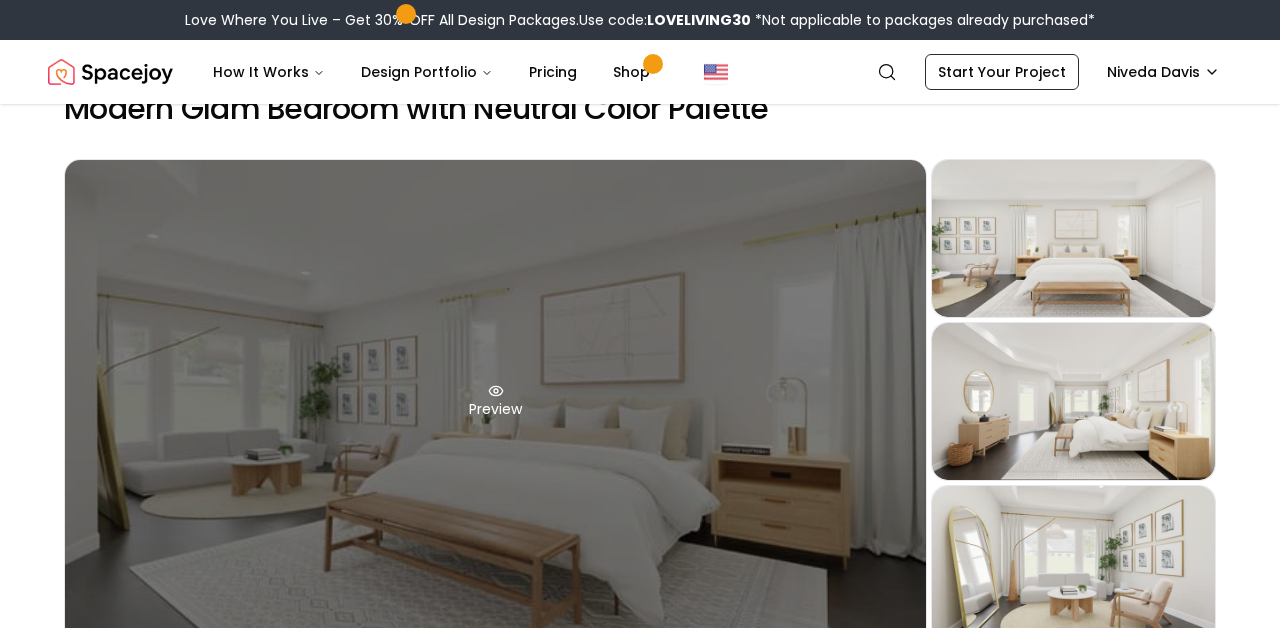 click on "Preview" at bounding box center [495, 401] 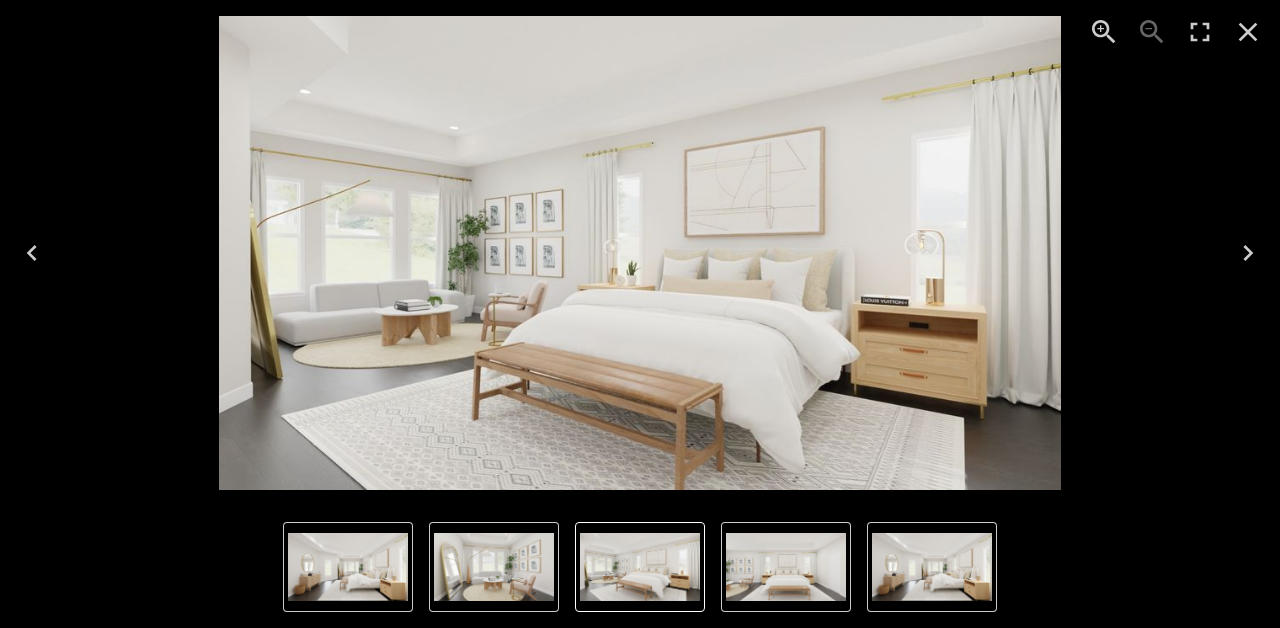 click 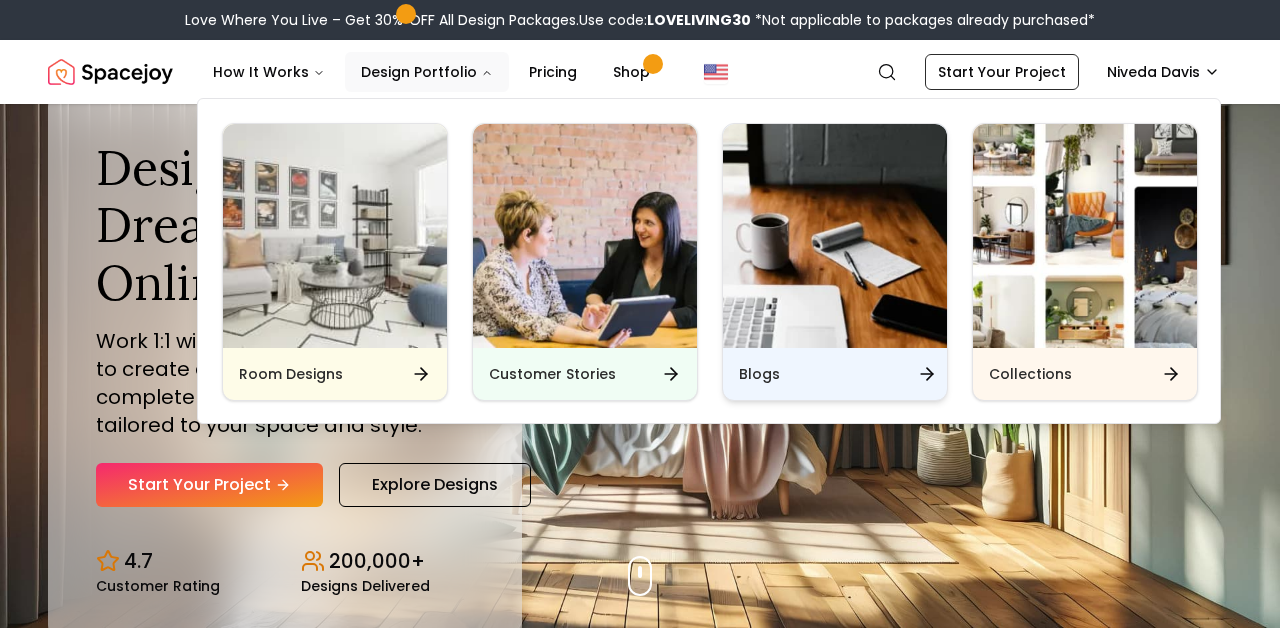 click on "Blogs" at bounding box center (835, 374) 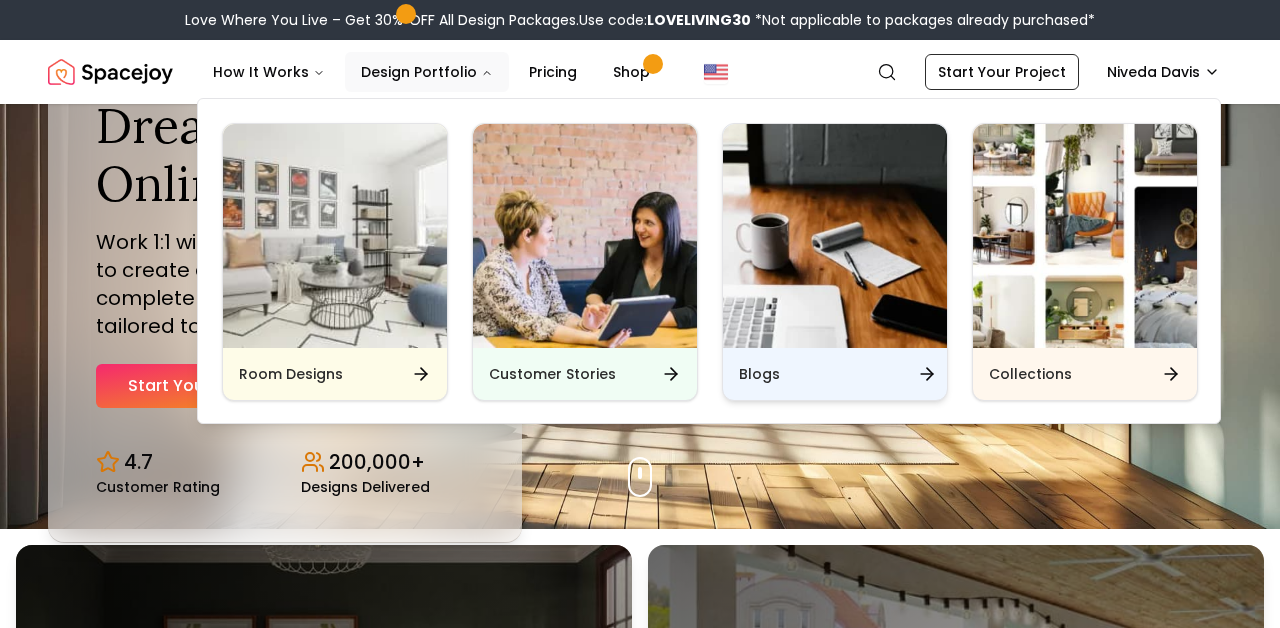 scroll, scrollTop: 99, scrollLeft: 0, axis: vertical 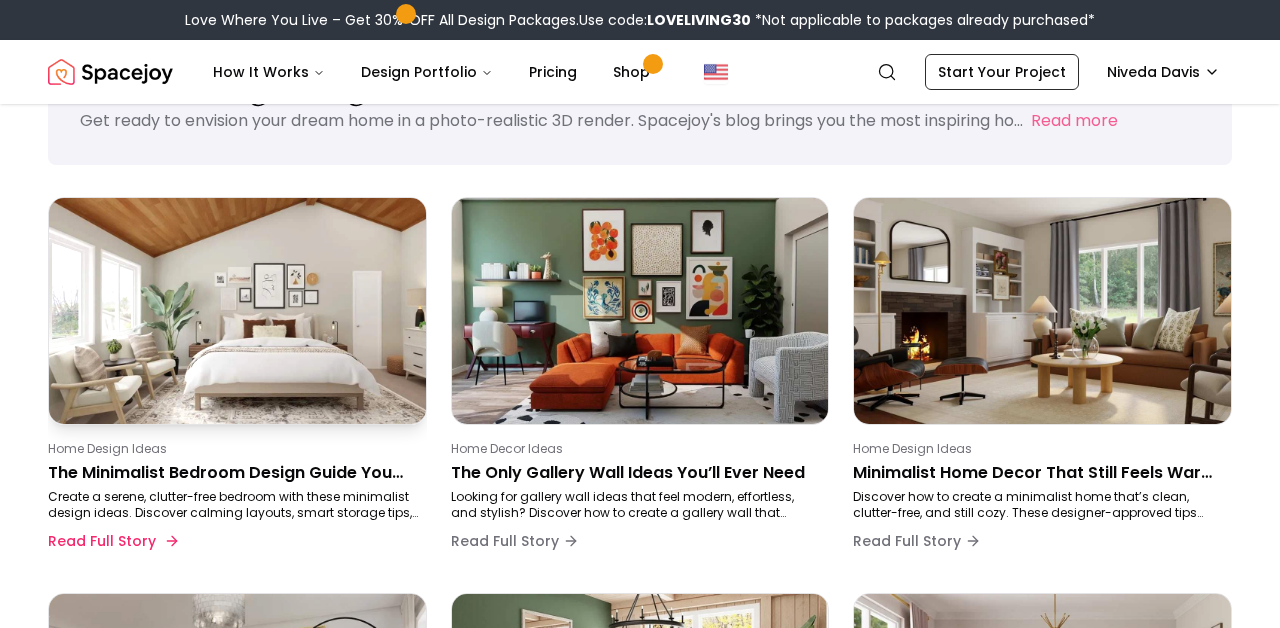 click on "The Minimalist Bedroom Design Guide You Didn’t Know You Needed" at bounding box center (233, 473) 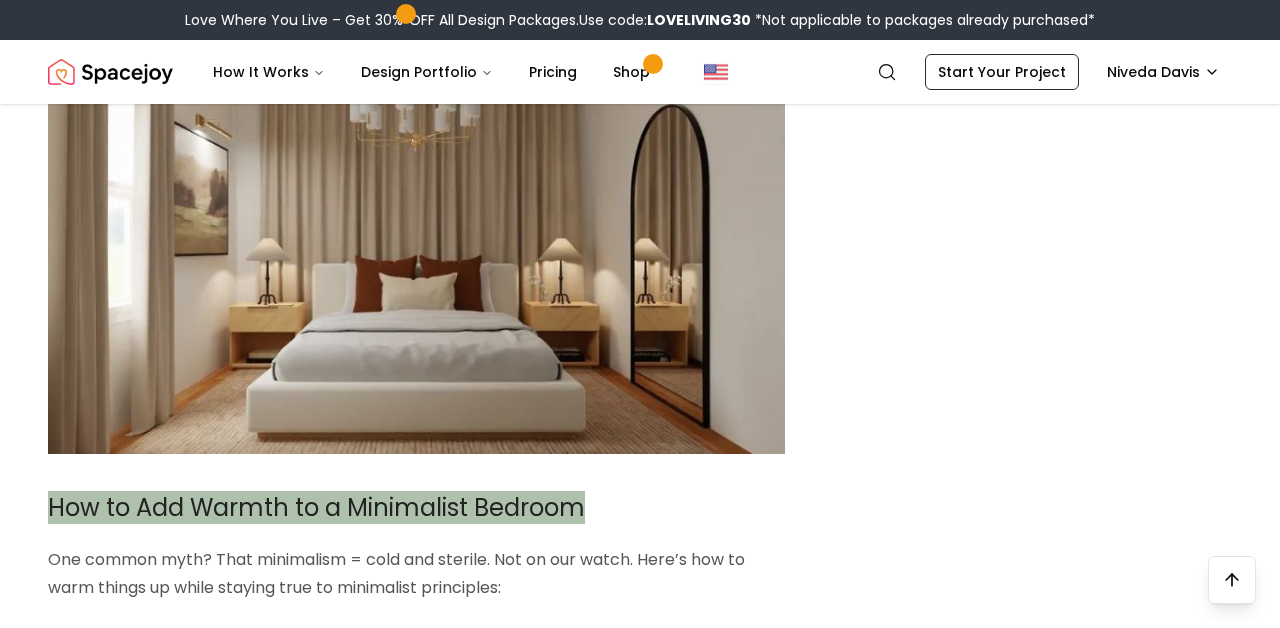 scroll, scrollTop: 2970, scrollLeft: 0, axis: vertical 